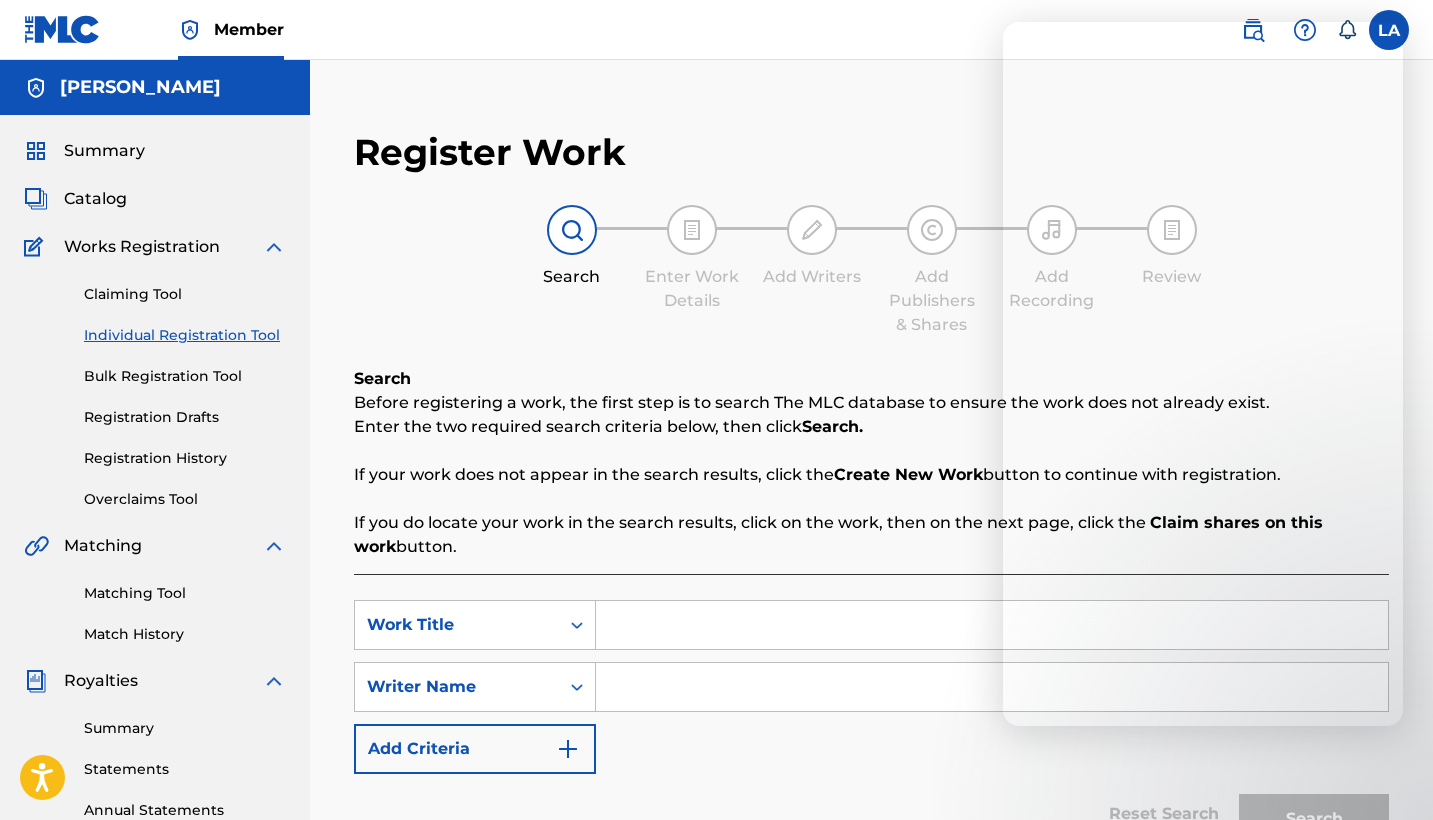 scroll, scrollTop: 0, scrollLeft: 0, axis: both 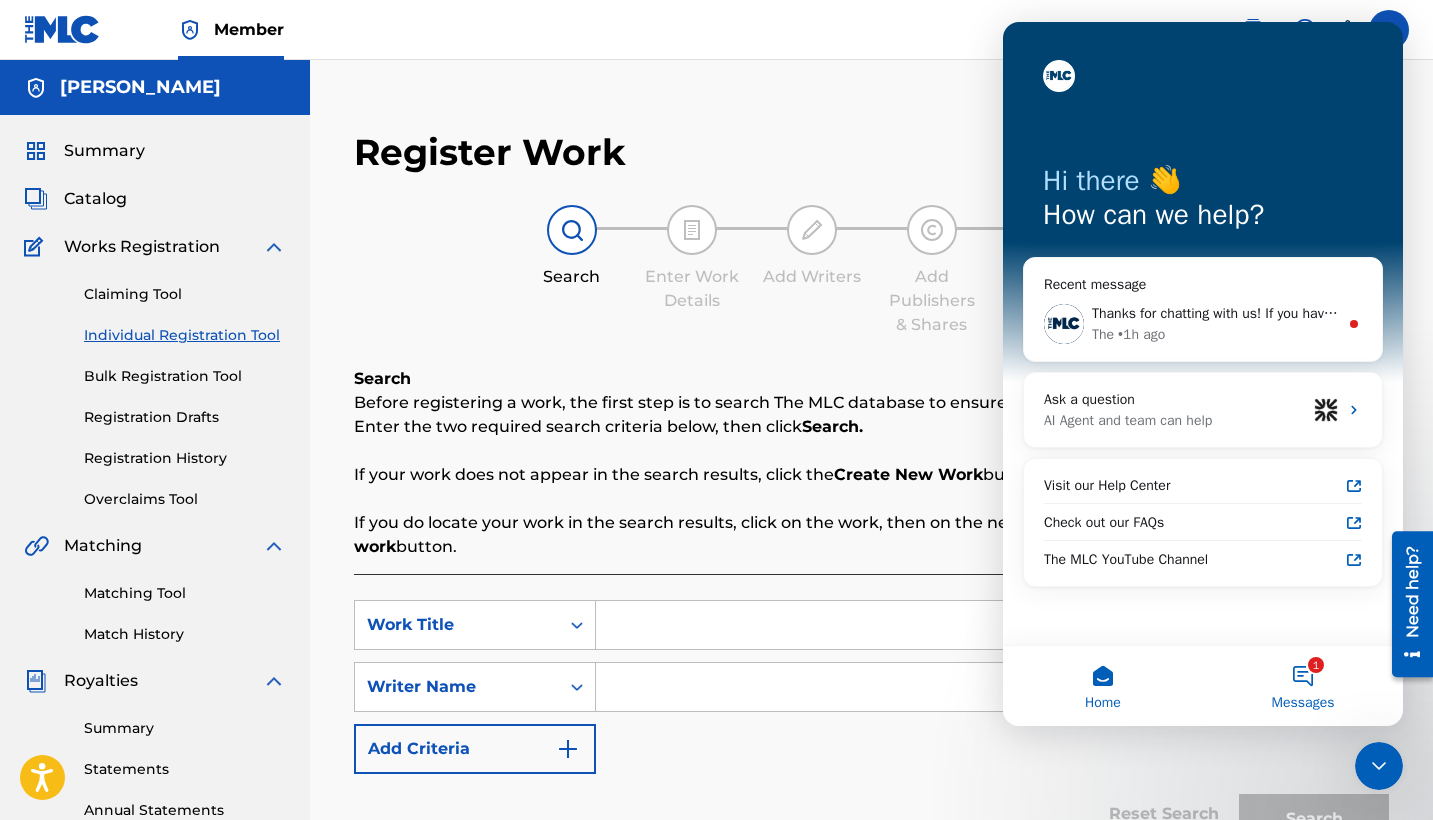 click on "1 Messages" at bounding box center [1303, 686] 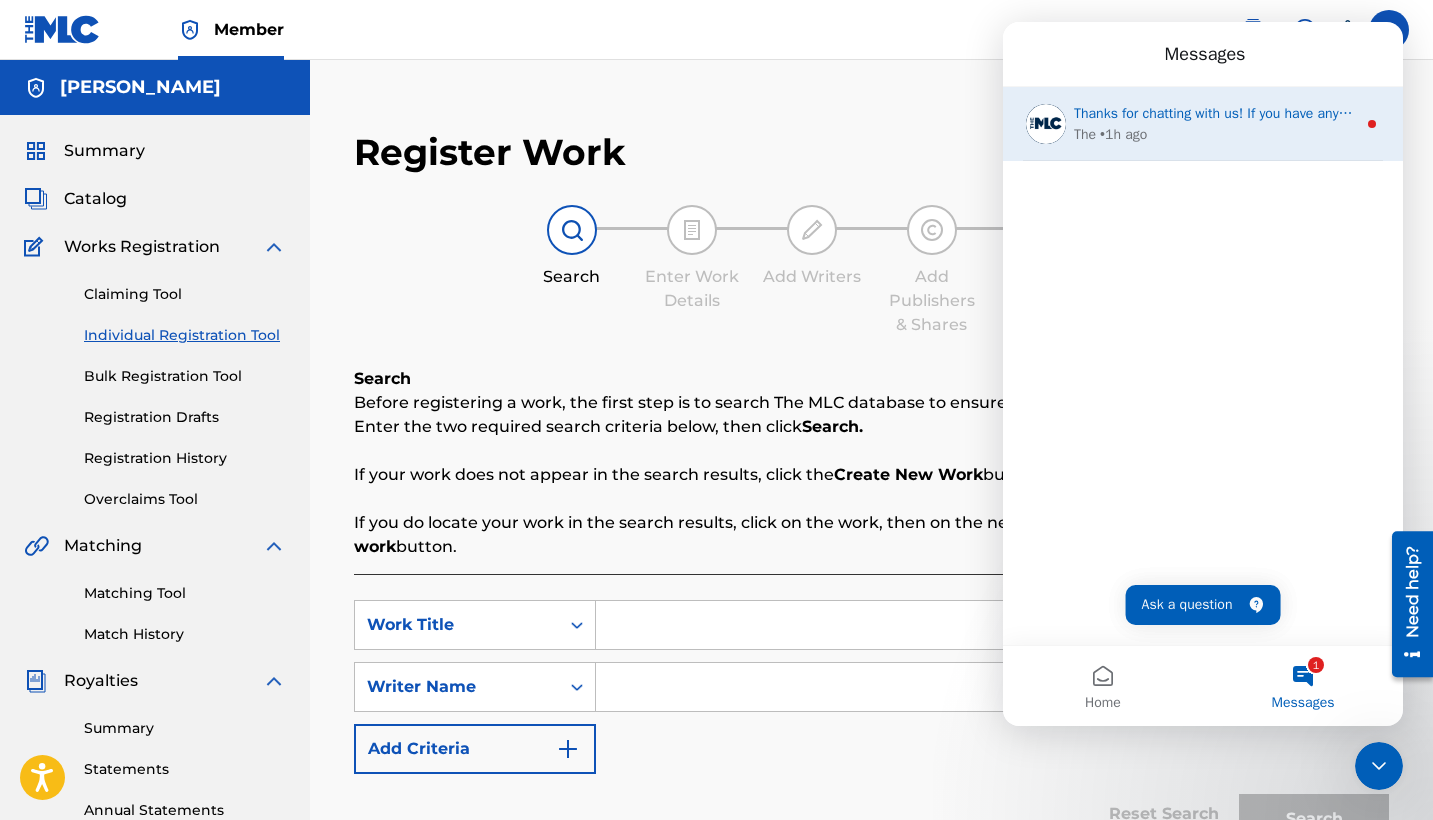 click on "Thanks for chatting with us! If you have any more questions please reach out to us again." at bounding box center (1347, 113) 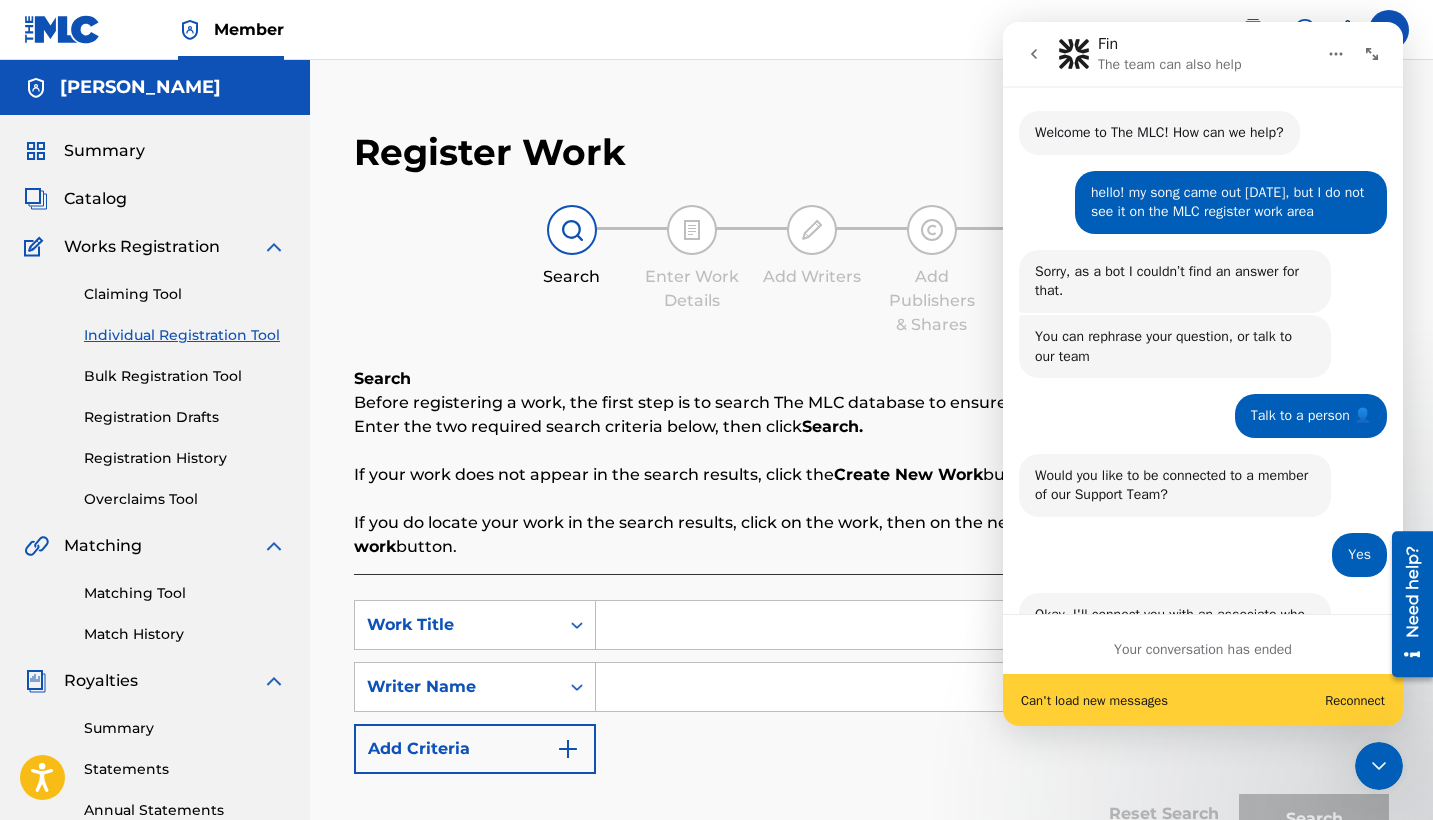 scroll, scrollTop: 119, scrollLeft: 0, axis: vertical 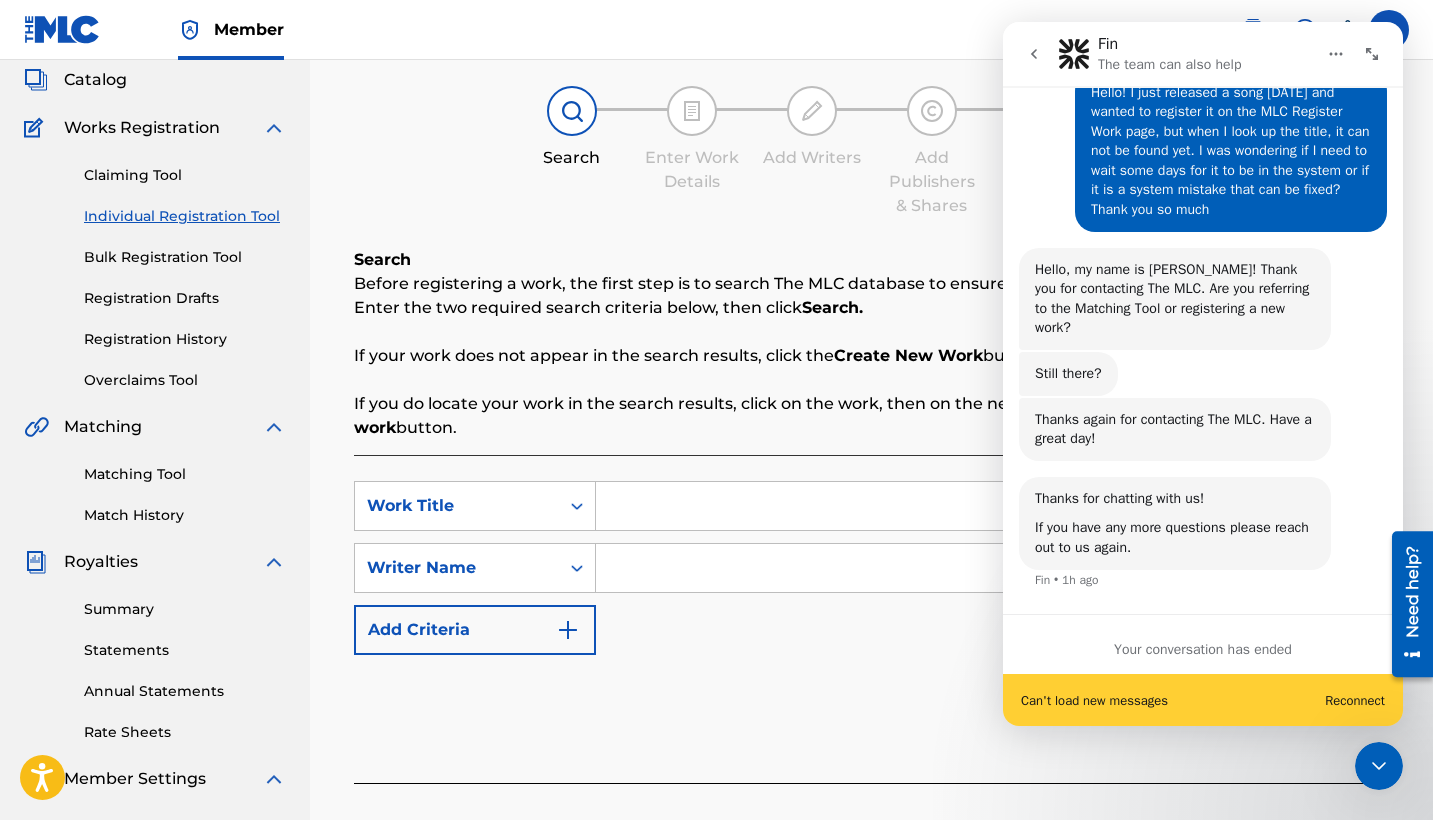 click on "Reconnect" at bounding box center (1355, 700) 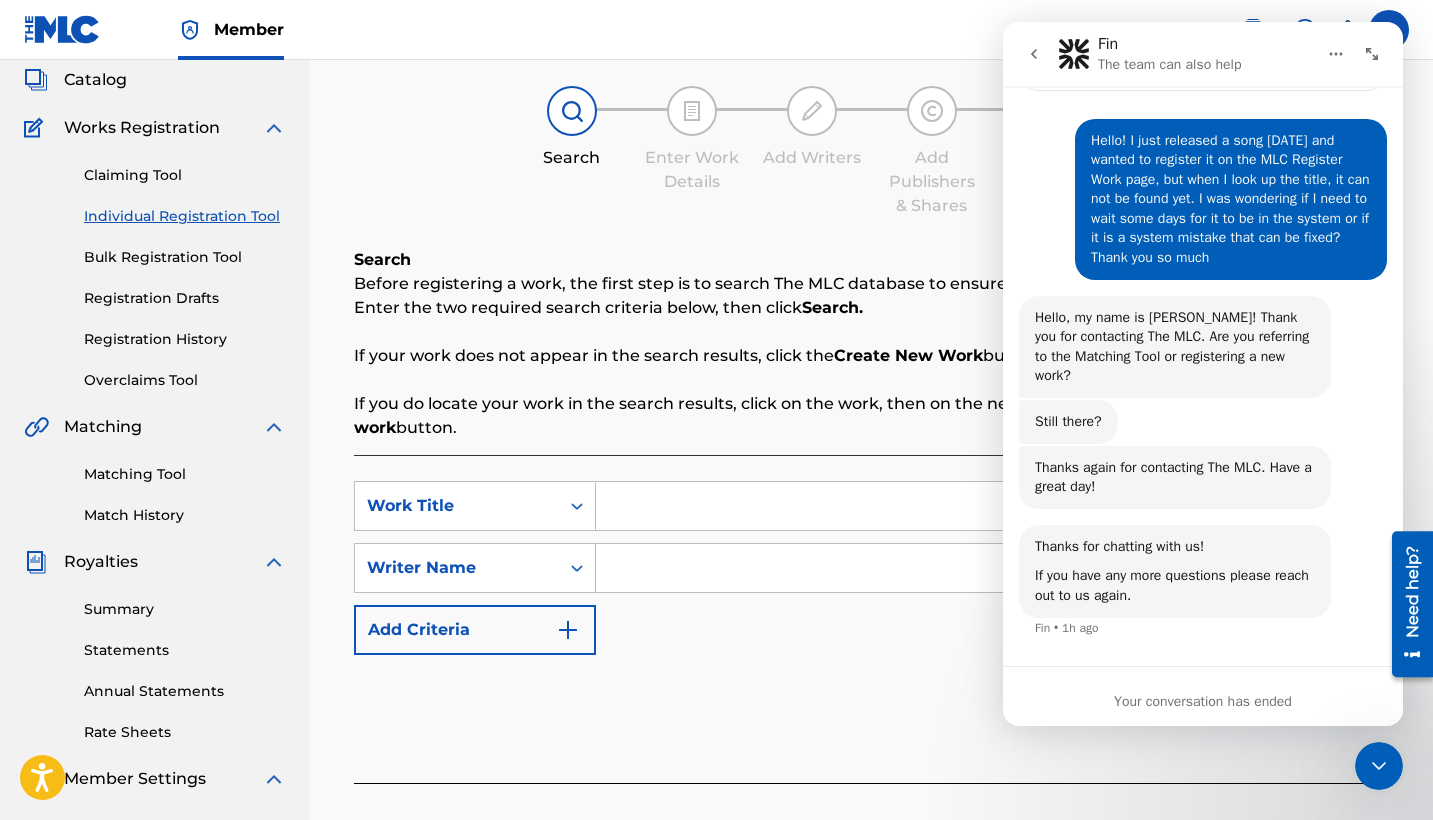 scroll, scrollTop: 770, scrollLeft: 0, axis: vertical 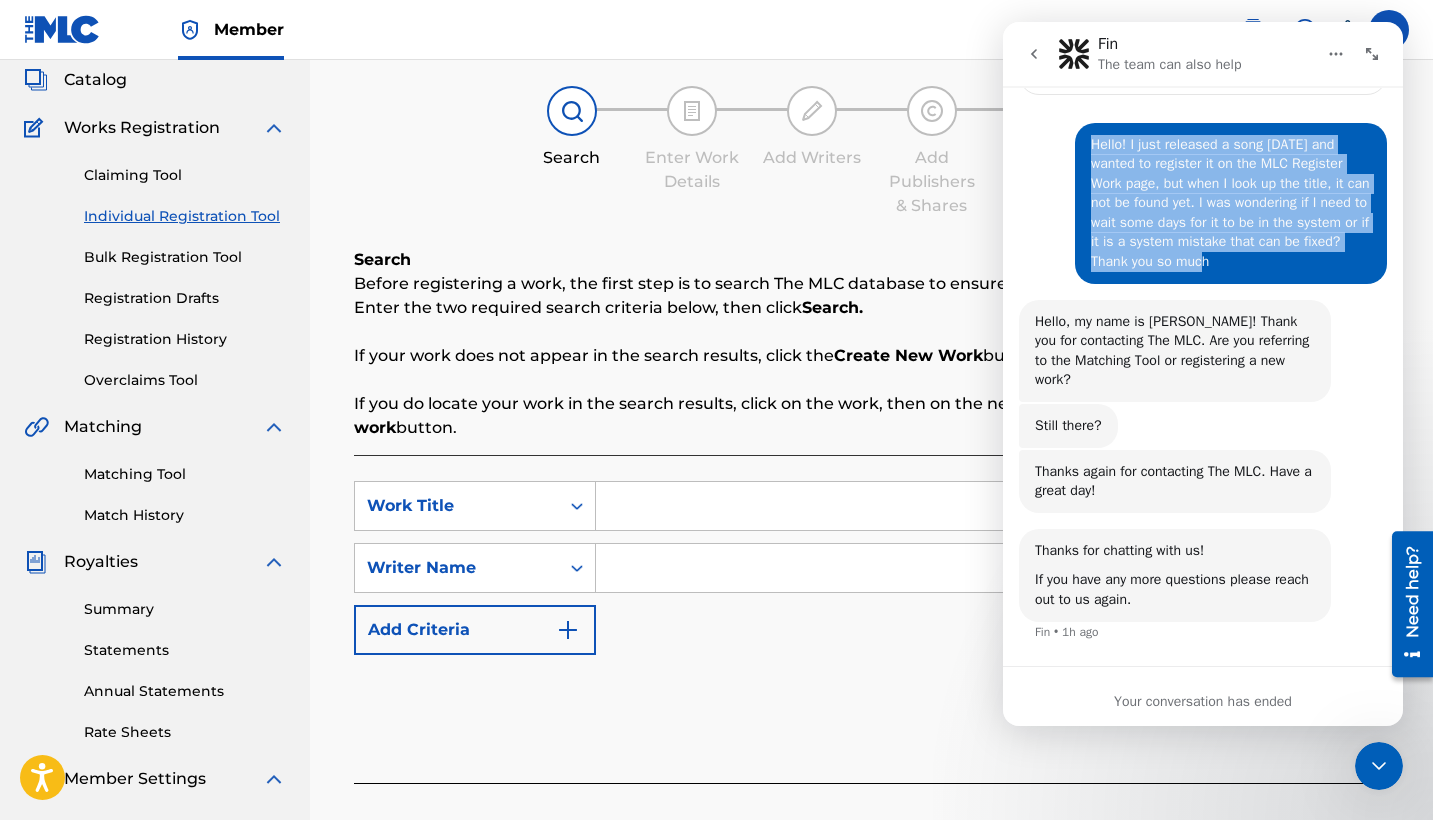 drag, startPoint x: 1303, startPoint y: 247, endPoint x: 1086, endPoint y: 140, distance: 241.94627 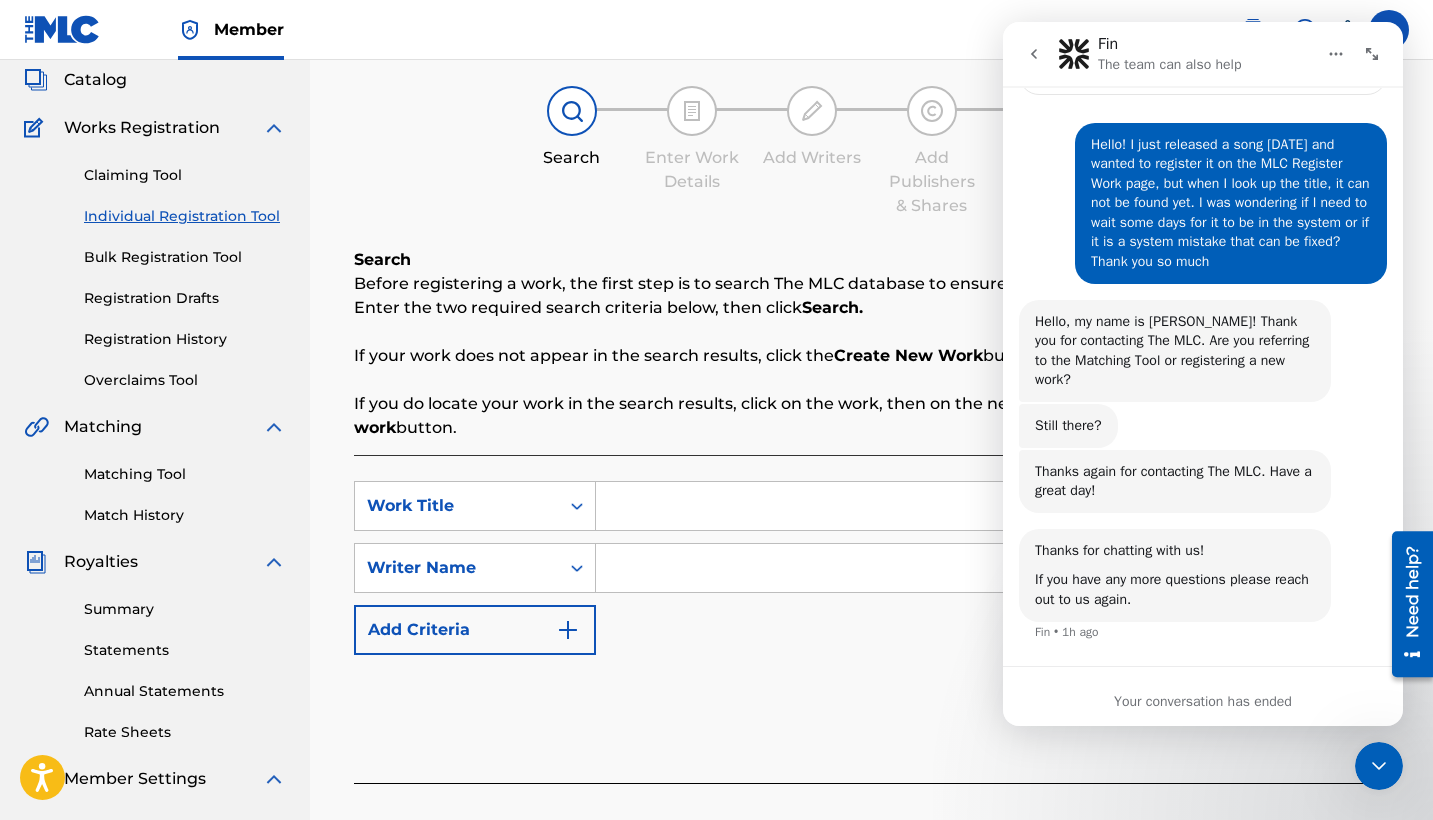 click on "Welcome to The MLC! How can we help? Fin   • AI Agent  •   1h ago hello! my song came out [DATE], but I do not see it on the MLC register work area    •   1h ago Sorry, as a bot I couldn’t find an answer for that. Fin   • AI Agent  •   1h ago You can rephrase your question, or talk to our team Fin    •   1h ago Talk to a person 👤    •   1h ago Would you like to be connected to a member of our Support Team? Fin    •   1h ago Yes    •   1h ago Okay, I'll connect you with an associate who will be able to help.  Fin    •   1h ago First, can you provide your email address? Then if we get disconnected, we can always get back to you. Fin    •   1h ago Email [EMAIL_ADDRESS][DOMAIN_NAME] Hello! I just released a song [DATE] and wanted to register it on the MLC Register Work page, but when I look up the title, it can not be found yet. I was wondering if I need to wait some days for it to be in the system or if it is a system mistake that can be fixed? Thank you so much    •   1h ago
The    •" at bounding box center (1203, 1) 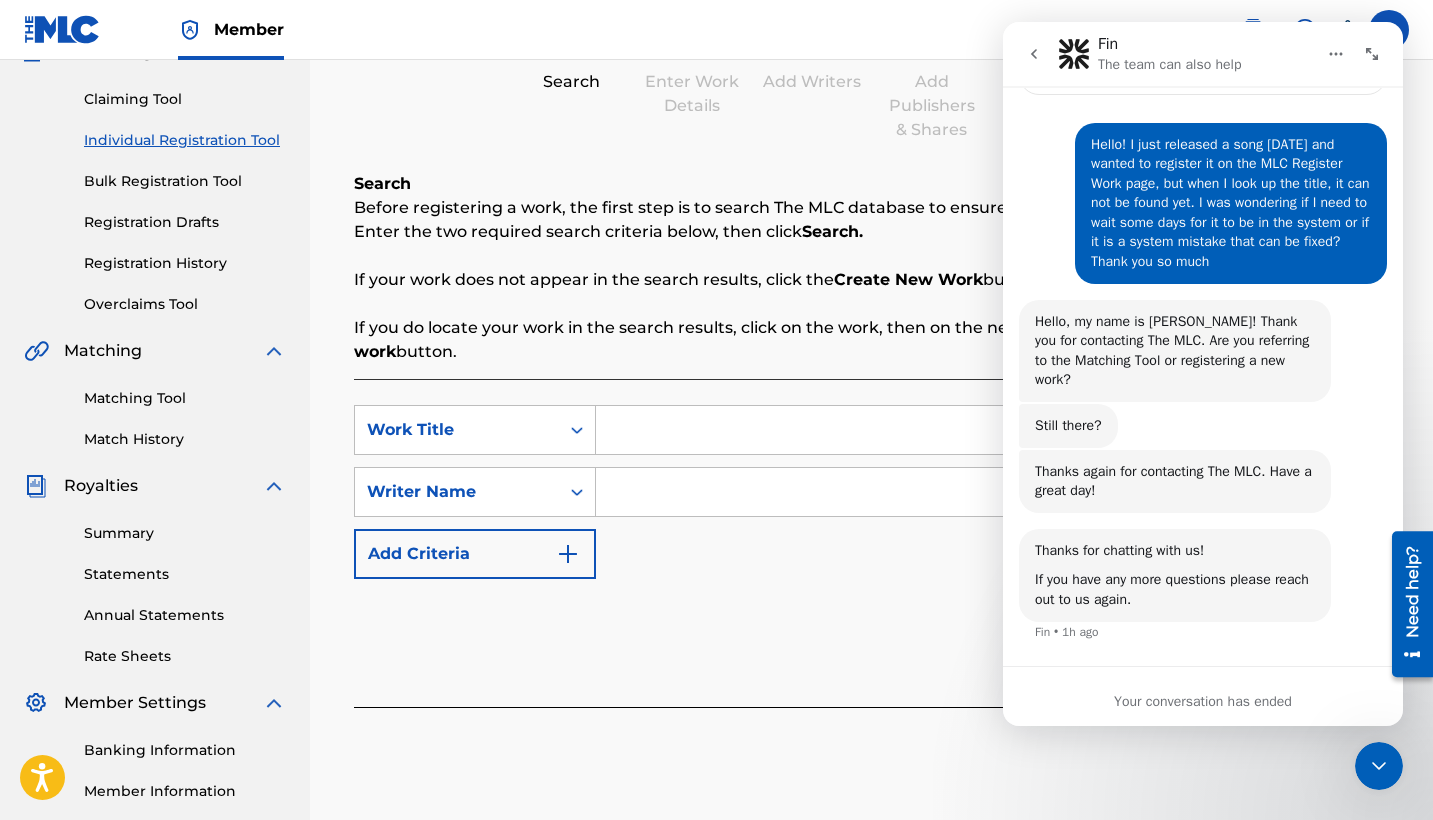 click on "Your conversation has ended" at bounding box center [1203, 701] 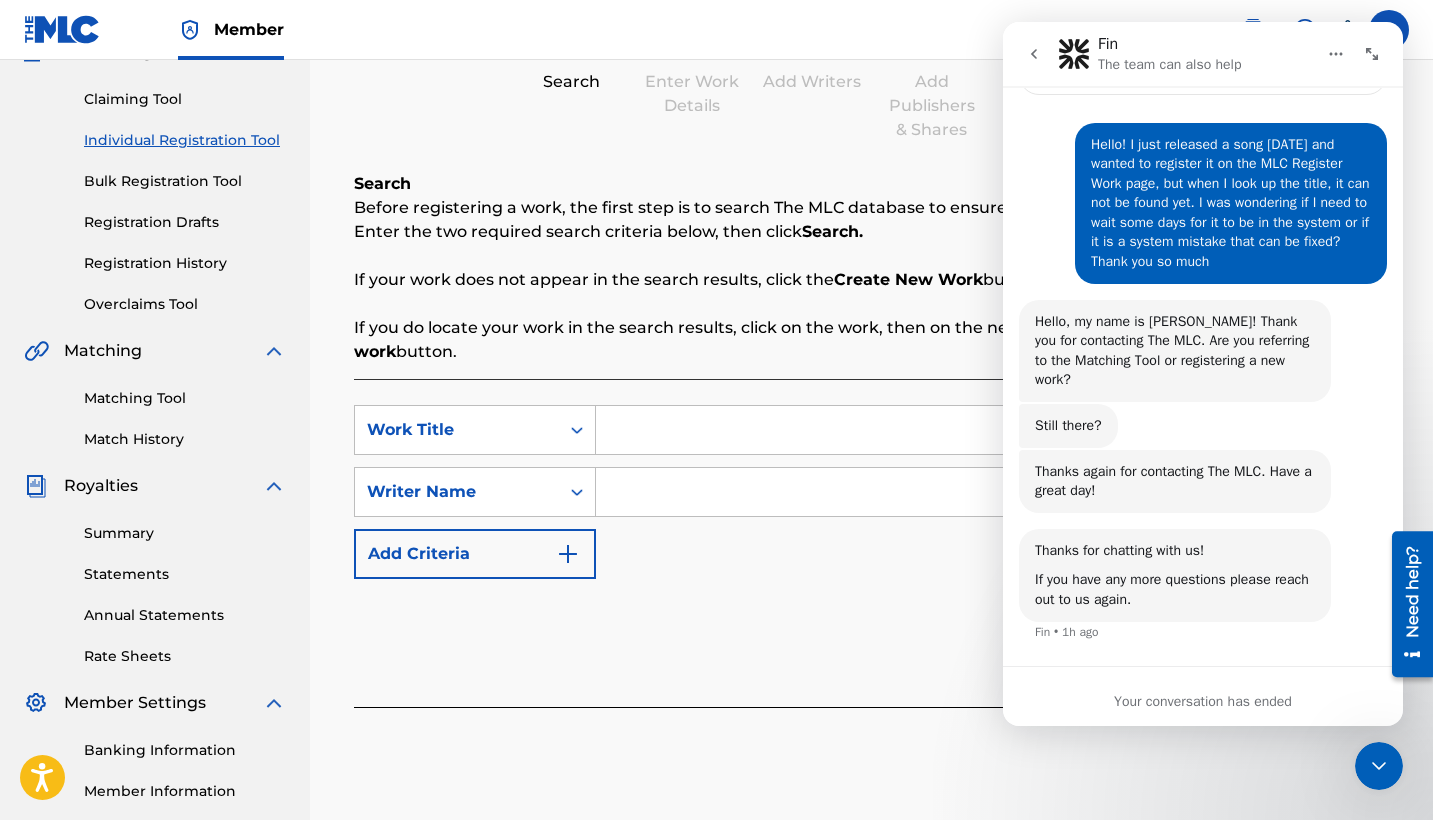scroll, scrollTop: 0, scrollLeft: 0, axis: both 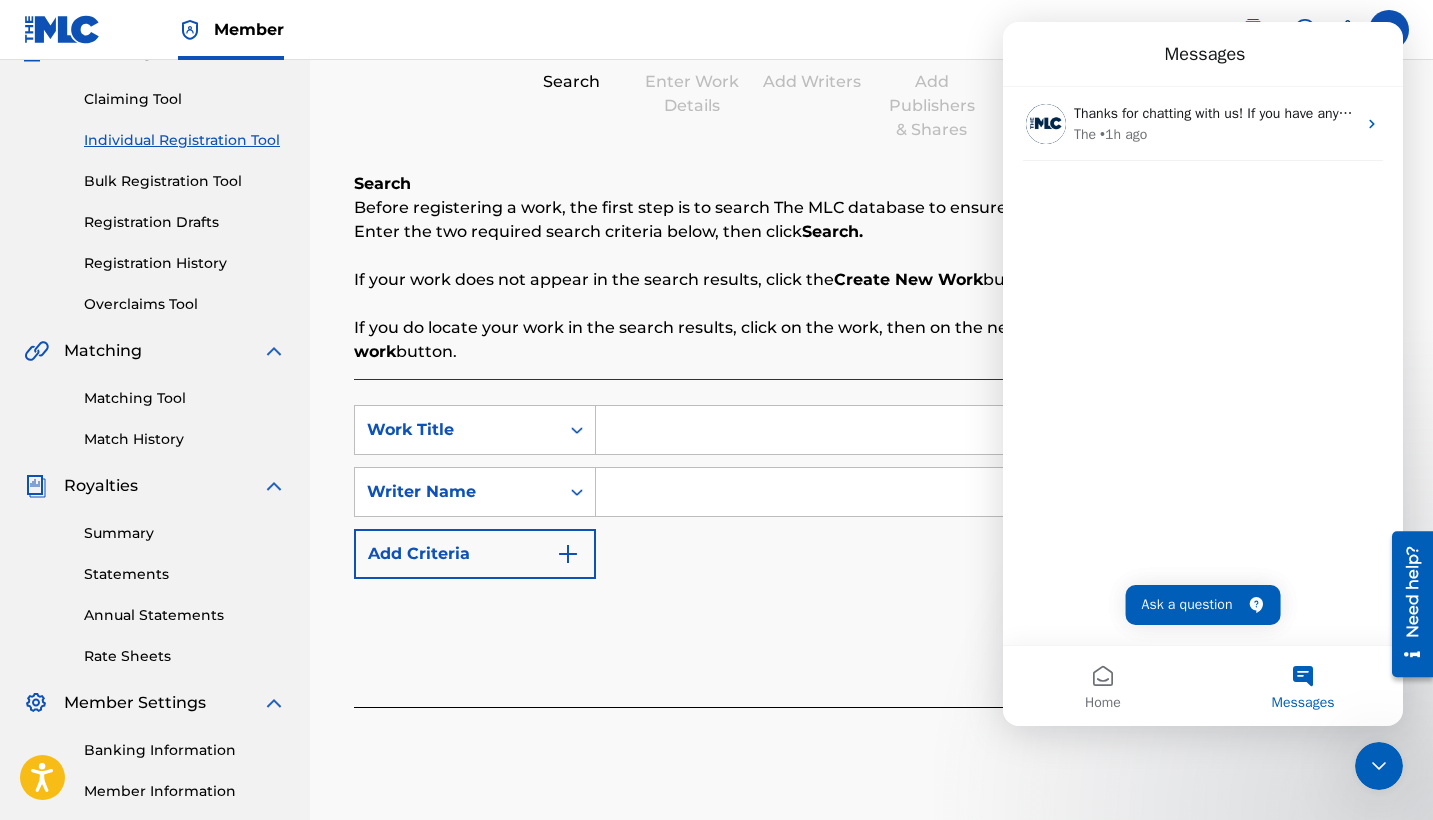 click on "Ask a question" at bounding box center (1203, 605) 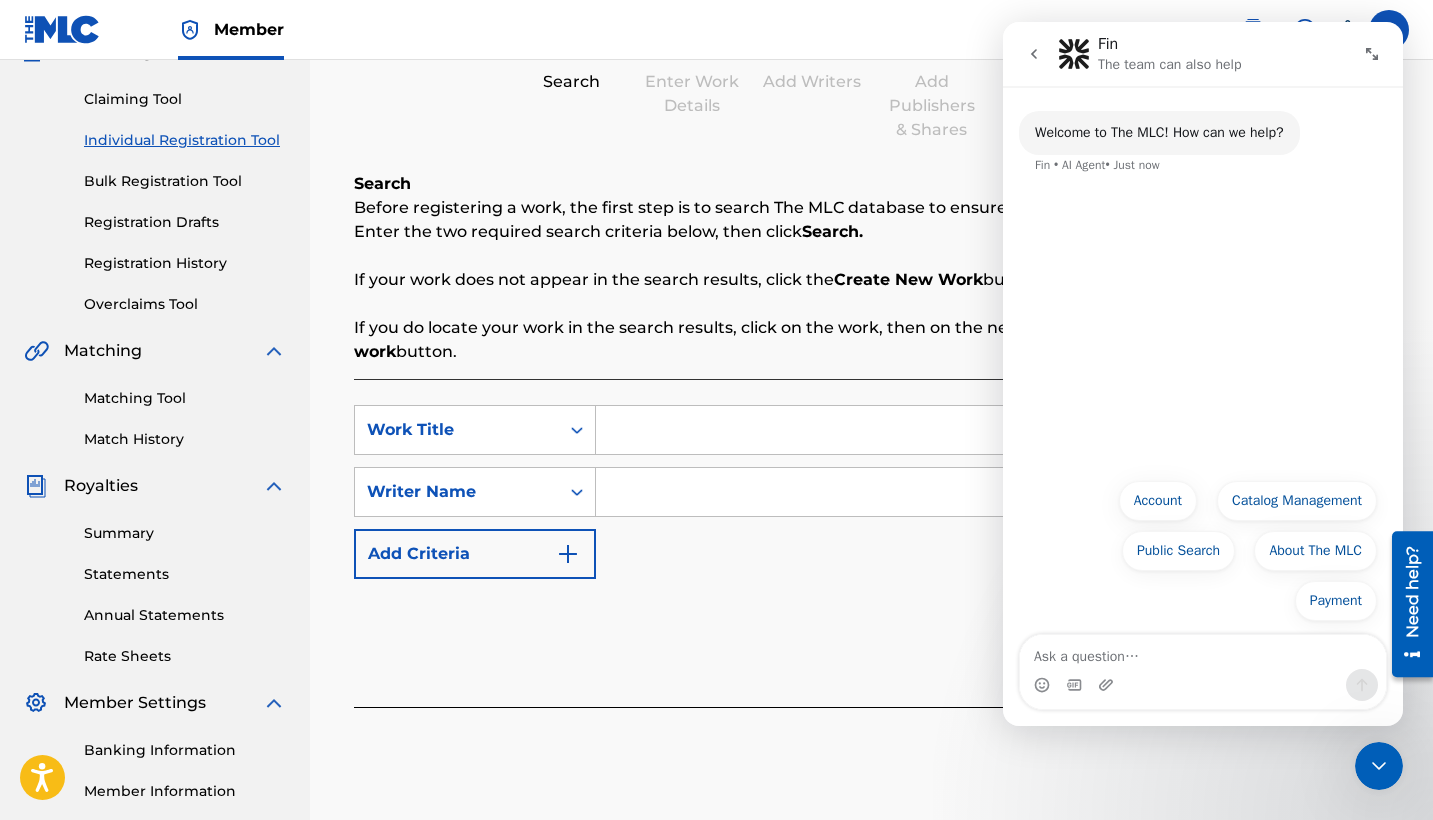 type on "Hello! I just released a song [DATE] and wanted to register it on the MLC Register Work page, but when I look up the title, it can not be found yet. I was wondering if I need to wait some days for it to be in the system or if it is a system mistake that can be fixed? Thank you so much" 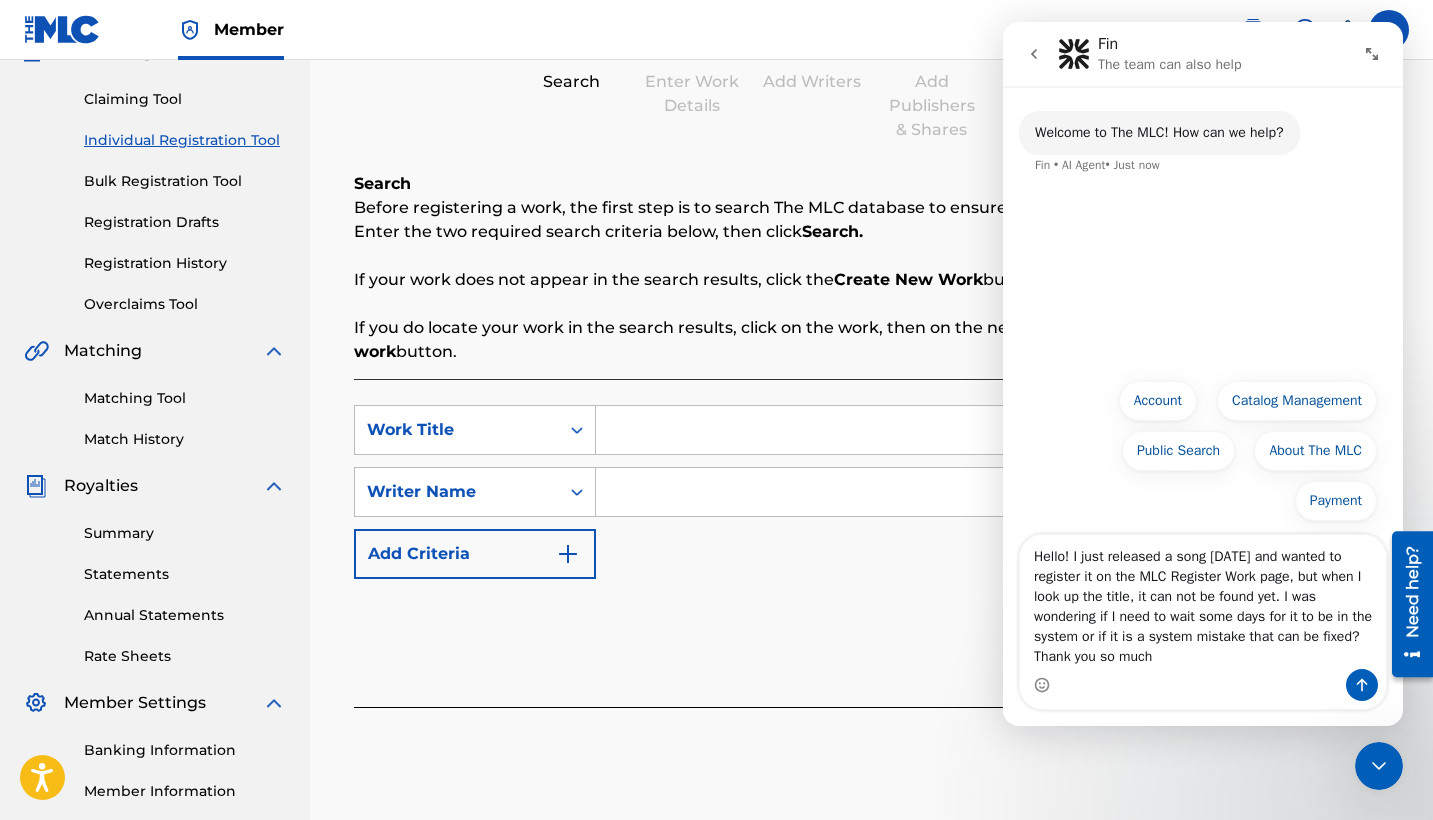 type 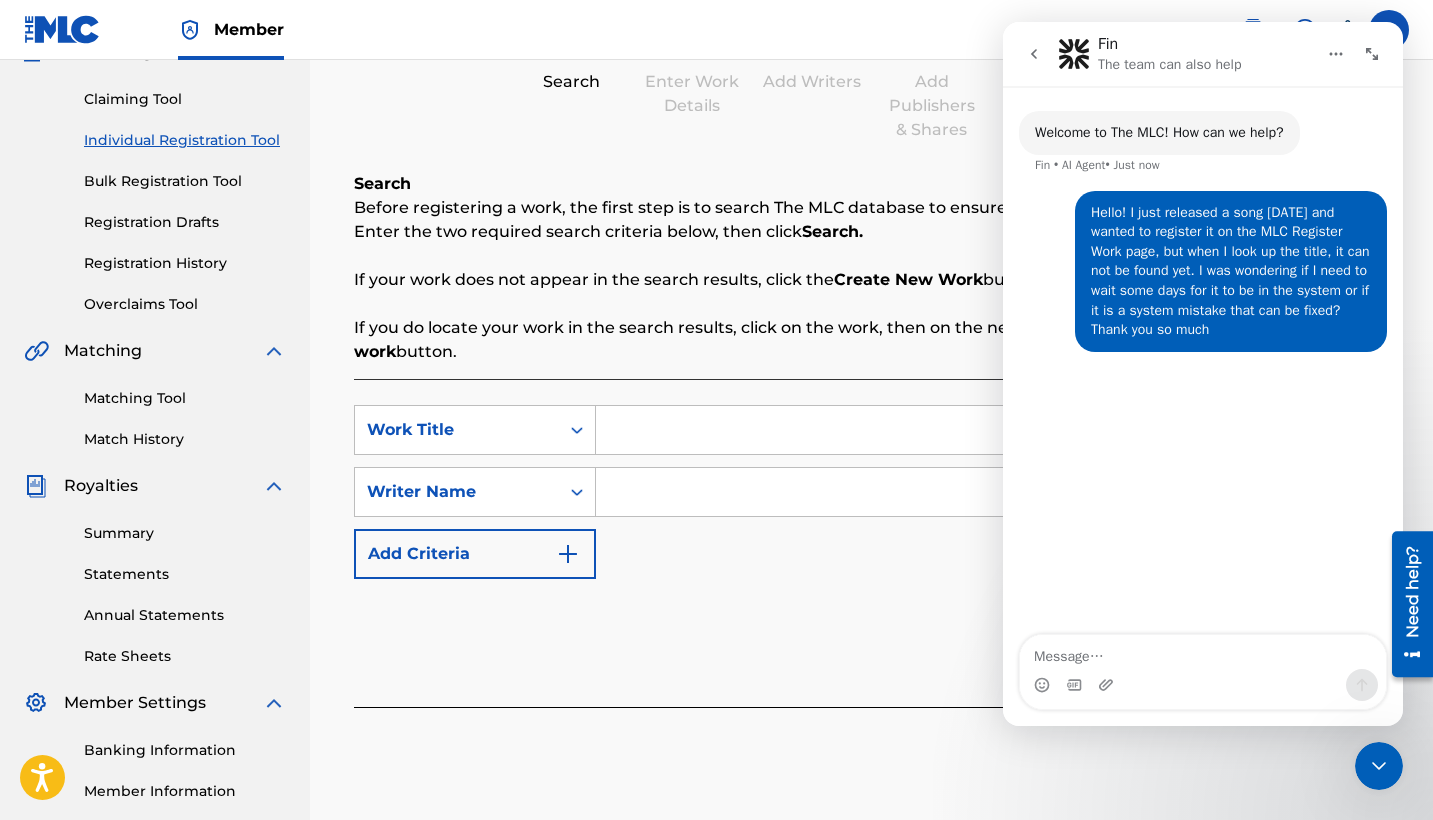 scroll, scrollTop: 29, scrollLeft: 0, axis: vertical 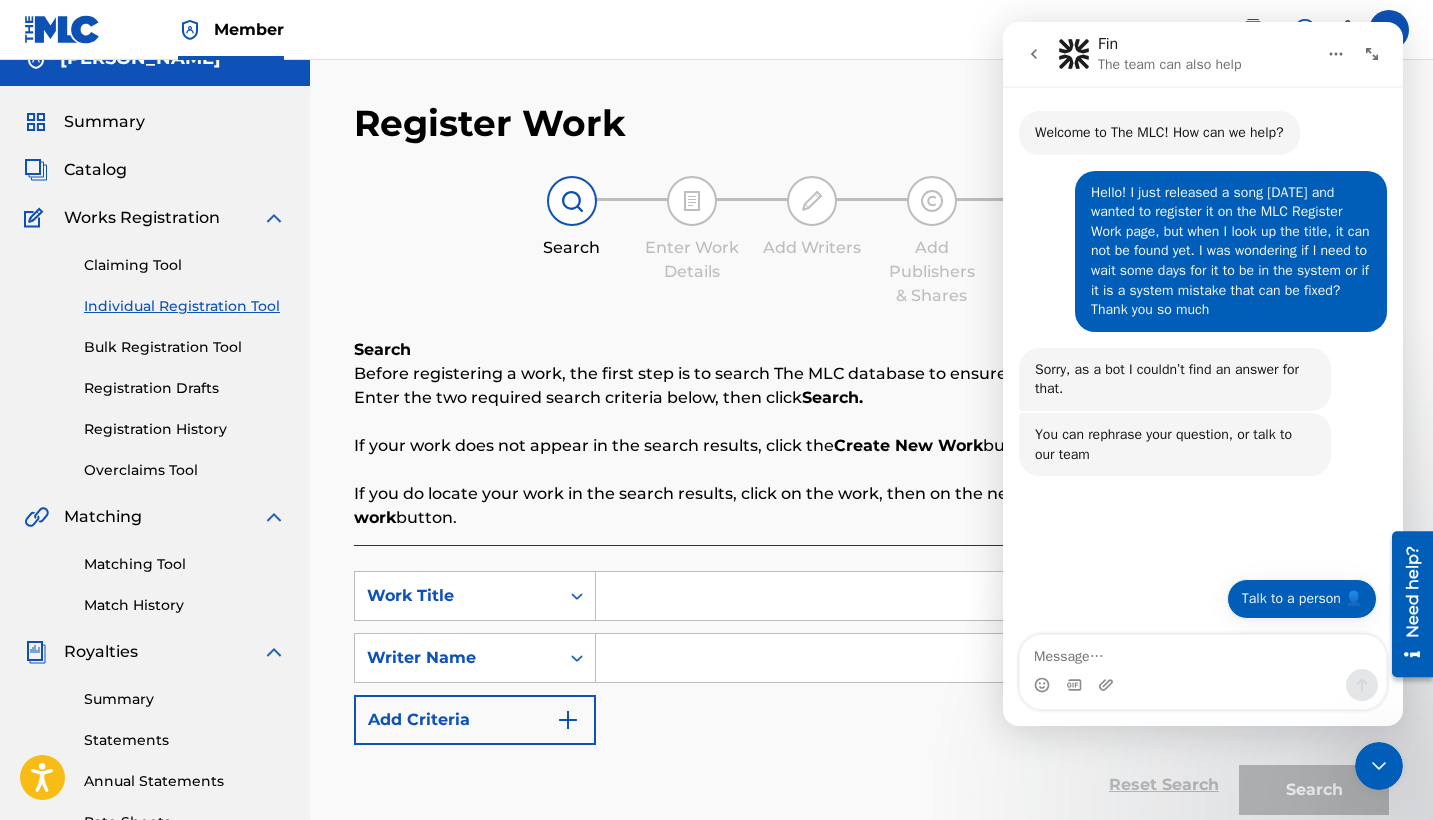 click on "Talk to a person 👤" at bounding box center (1302, 599) 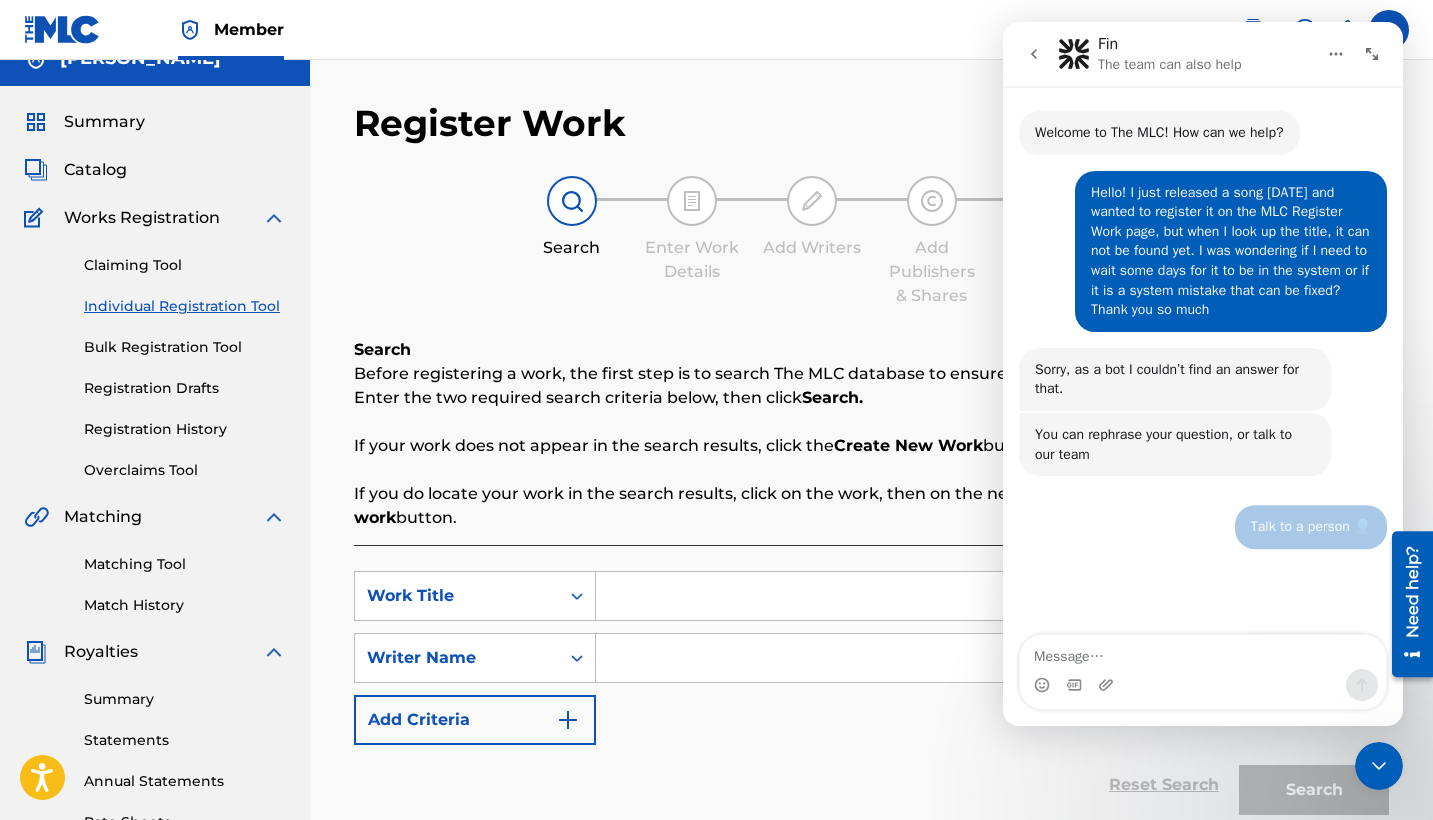scroll, scrollTop: 0, scrollLeft: 0, axis: both 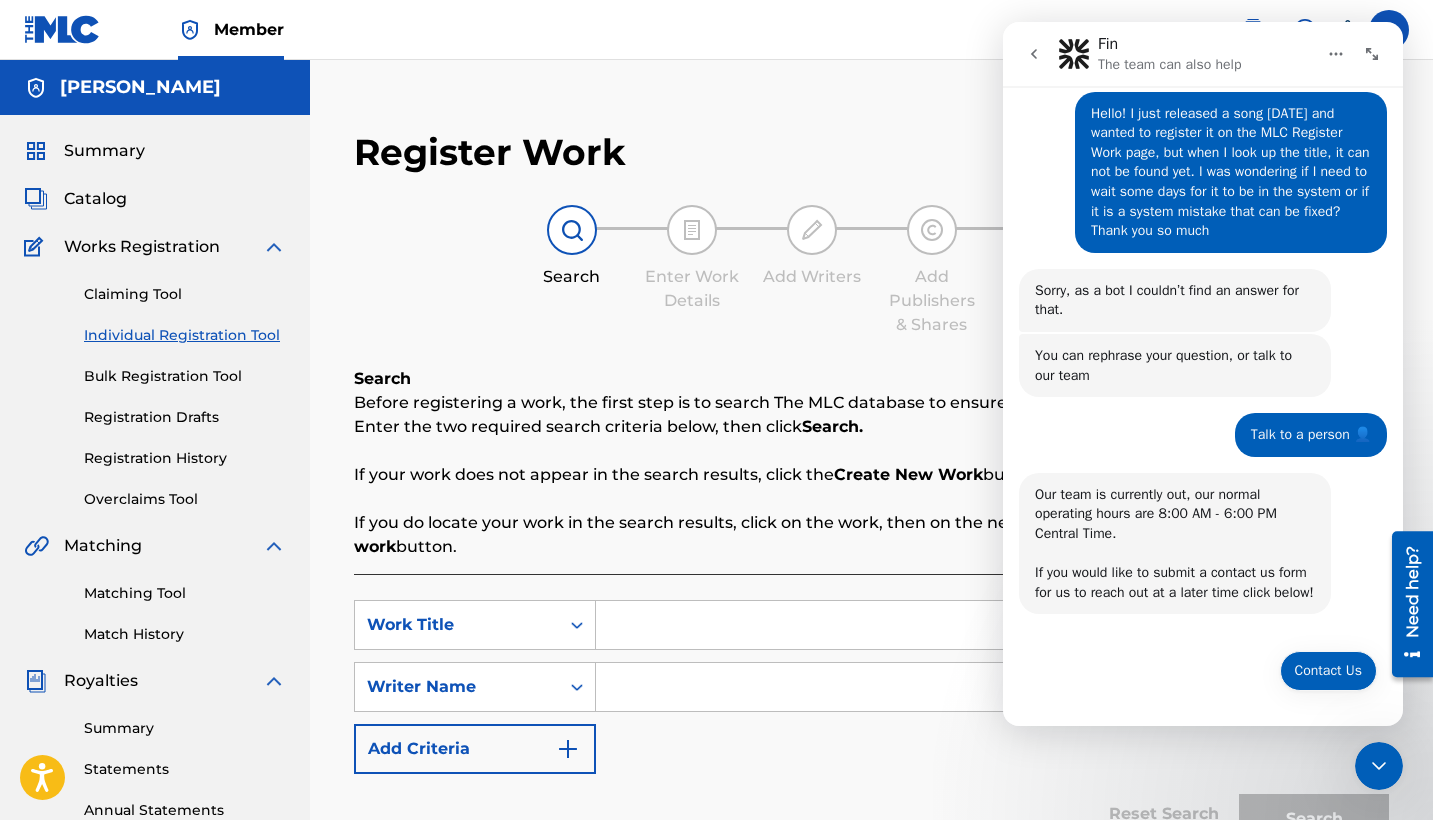 click on "Contact Us" at bounding box center [1328, 671] 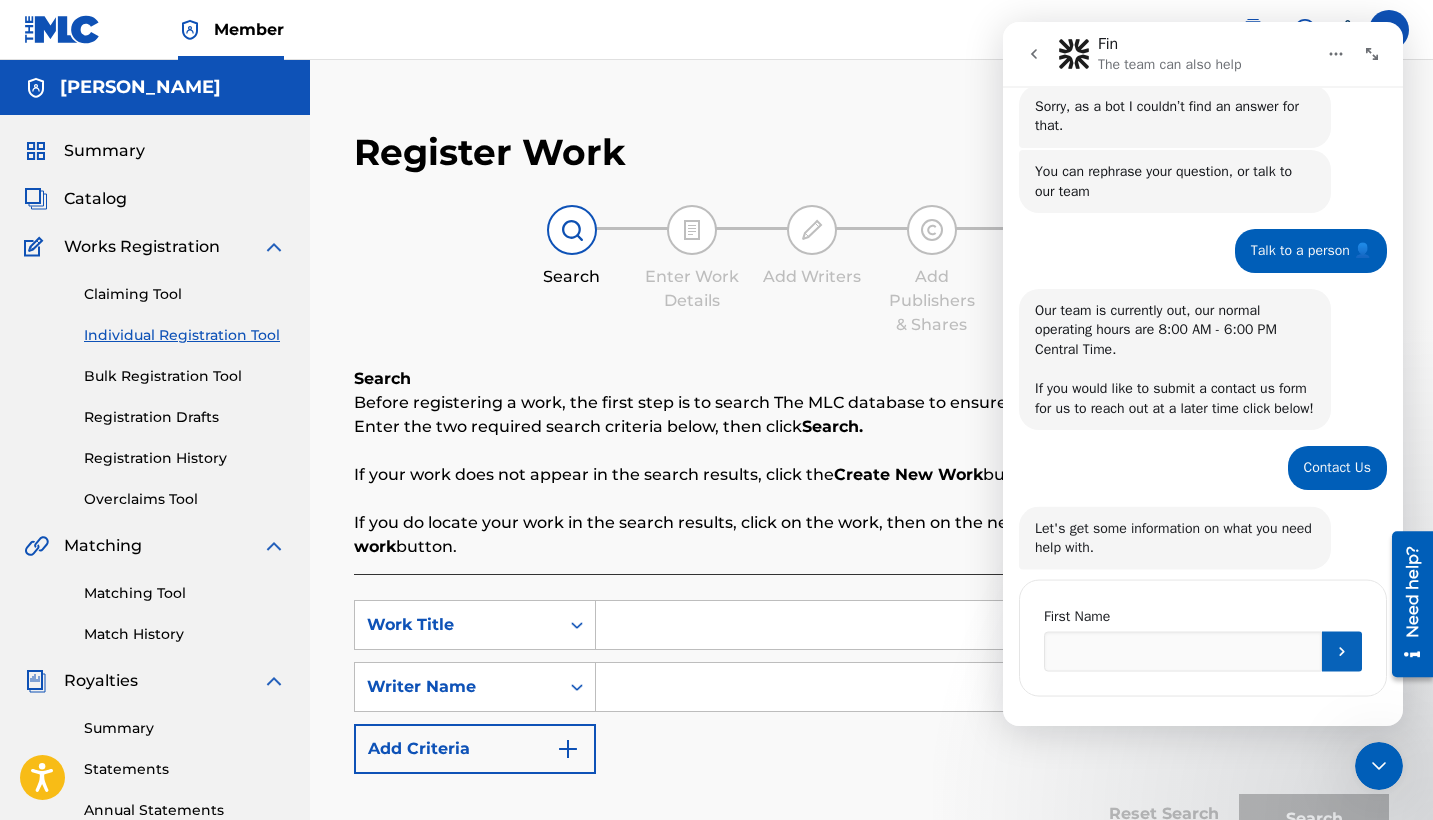 scroll, scrollTop: 292, scrollLeft: 0, axis: vertical 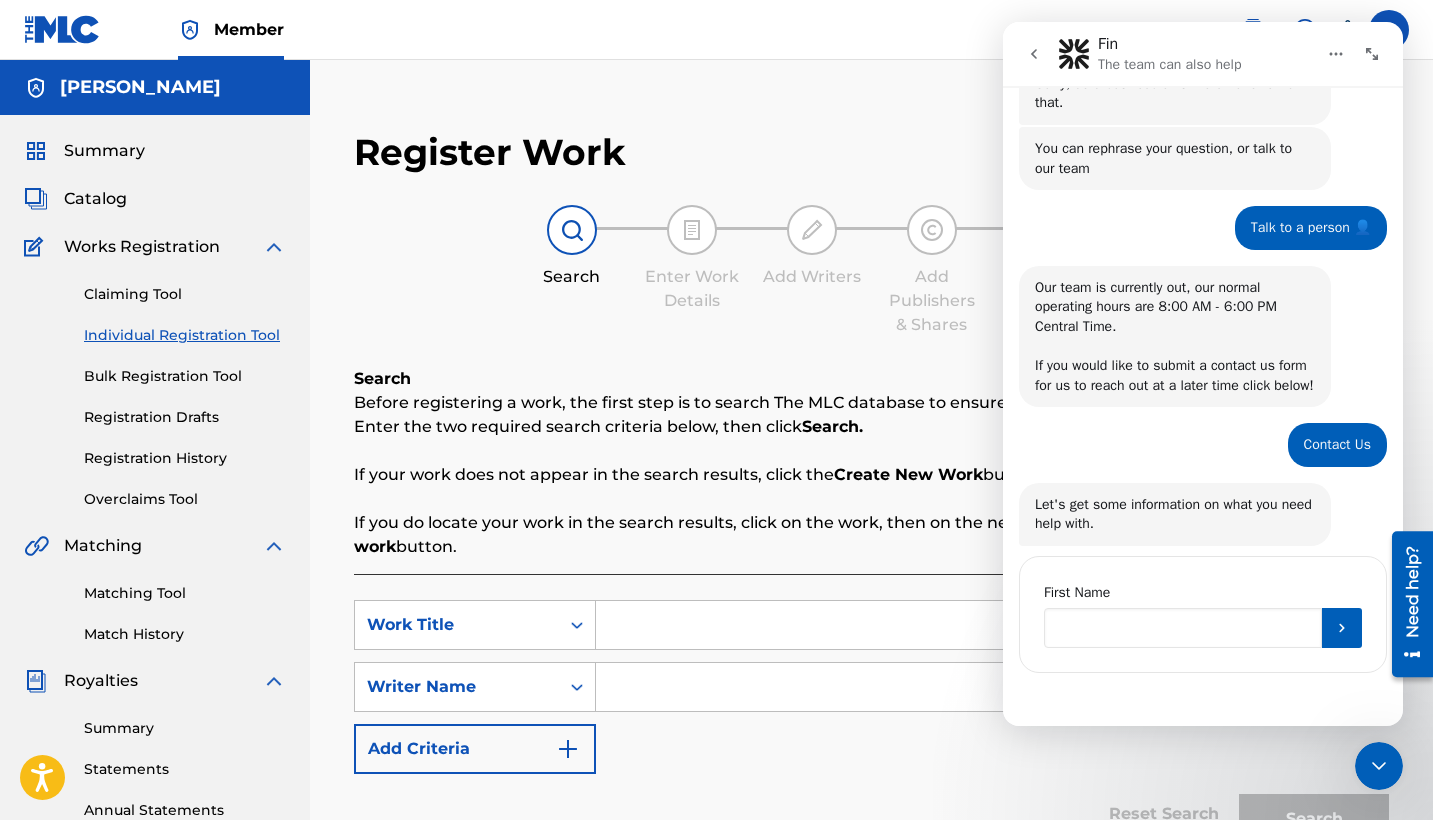click at bounding box center (1183, 628) 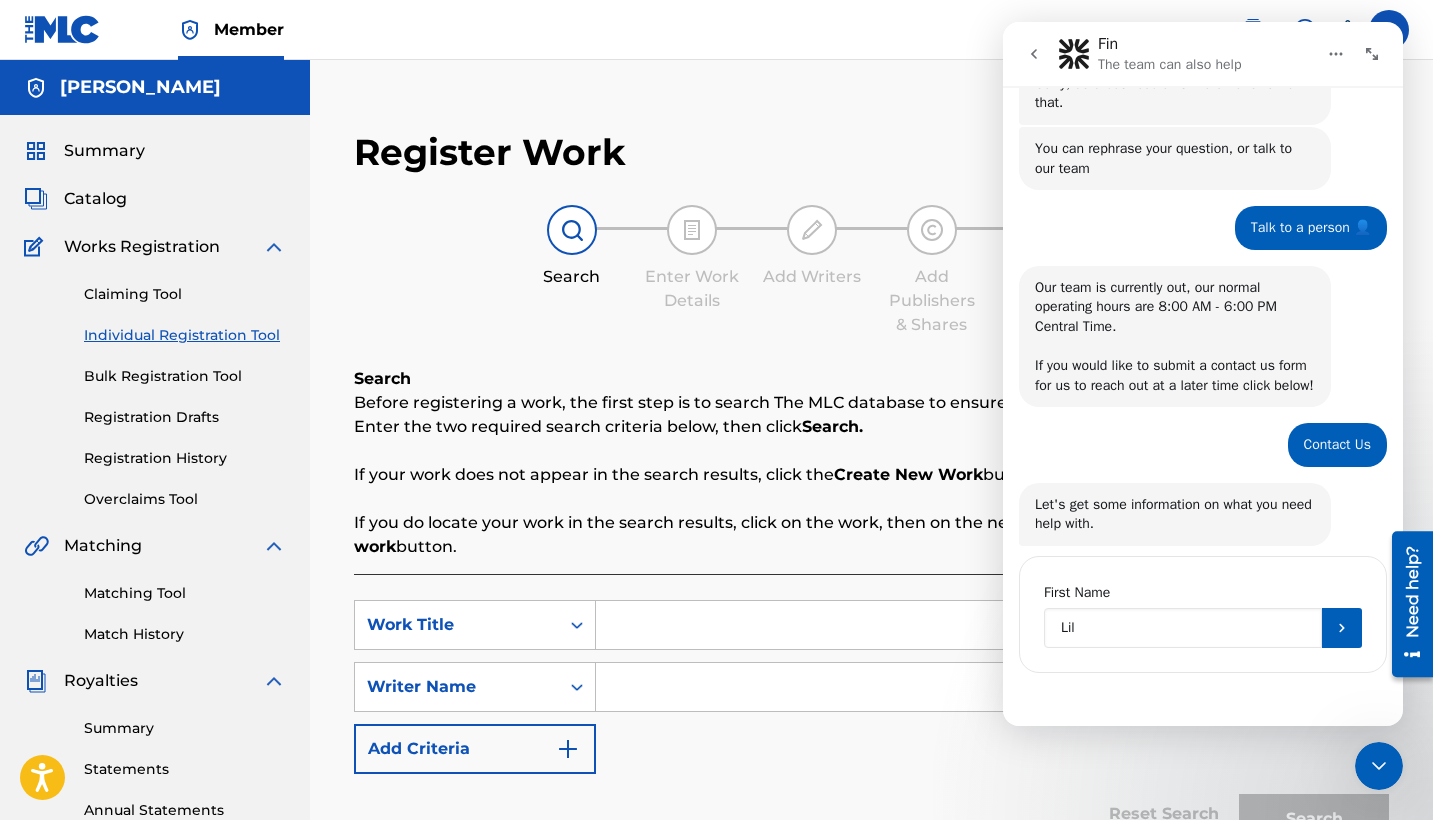 type on "Lily" 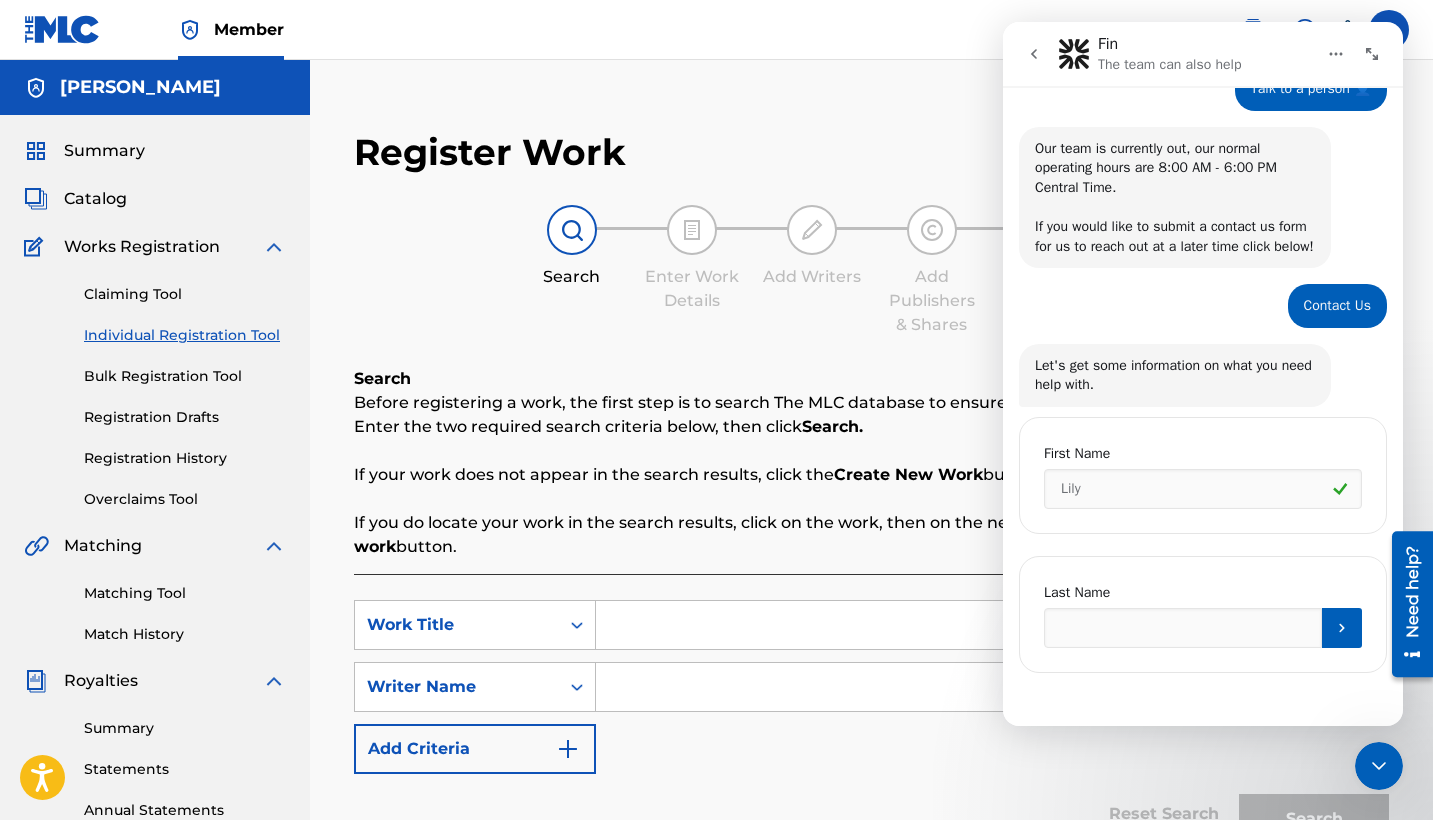 scroll, scrollTop: 431, scrollLeft: 0, axis: vertical 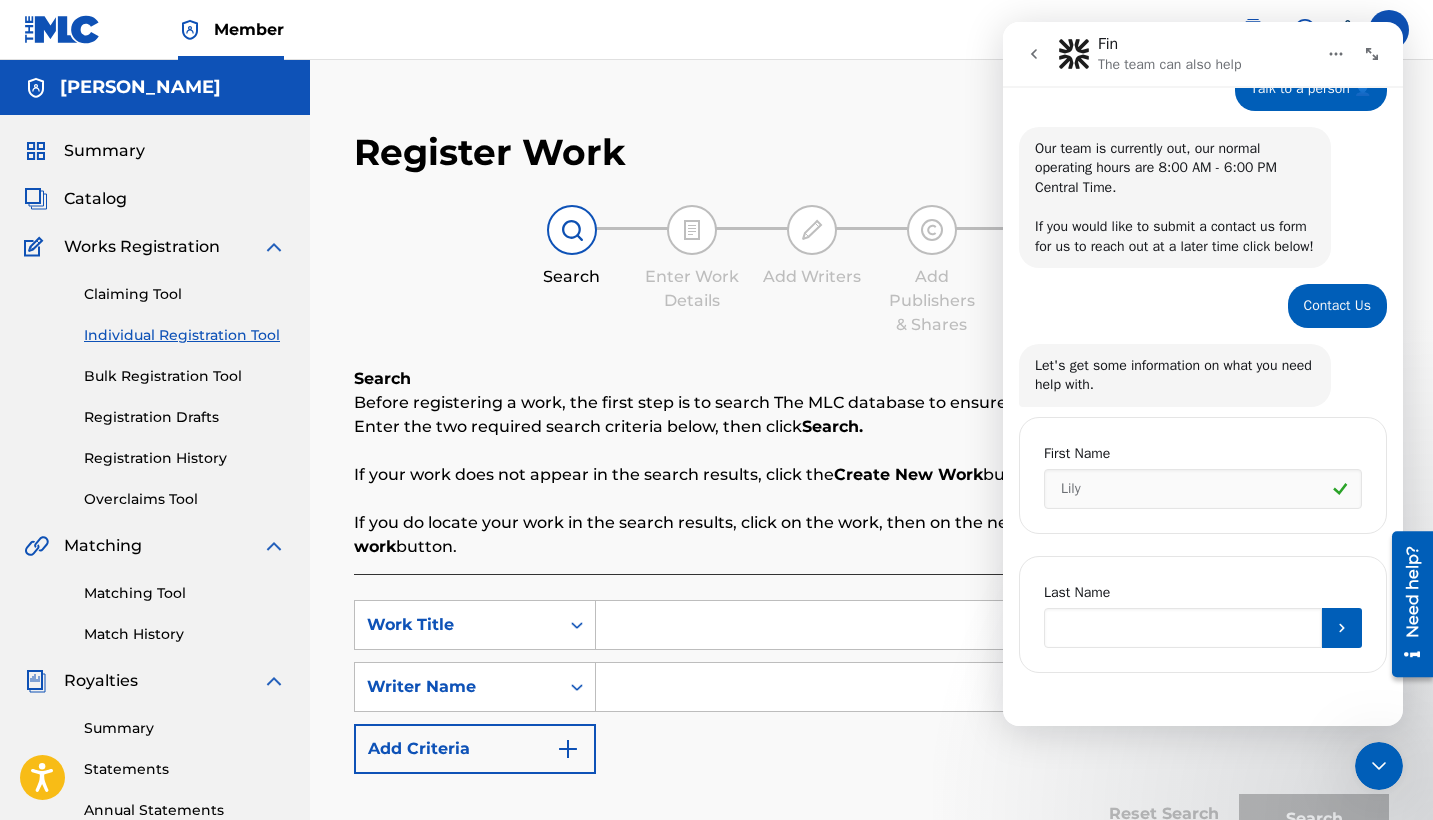 click at bounding box center (1183, 628) 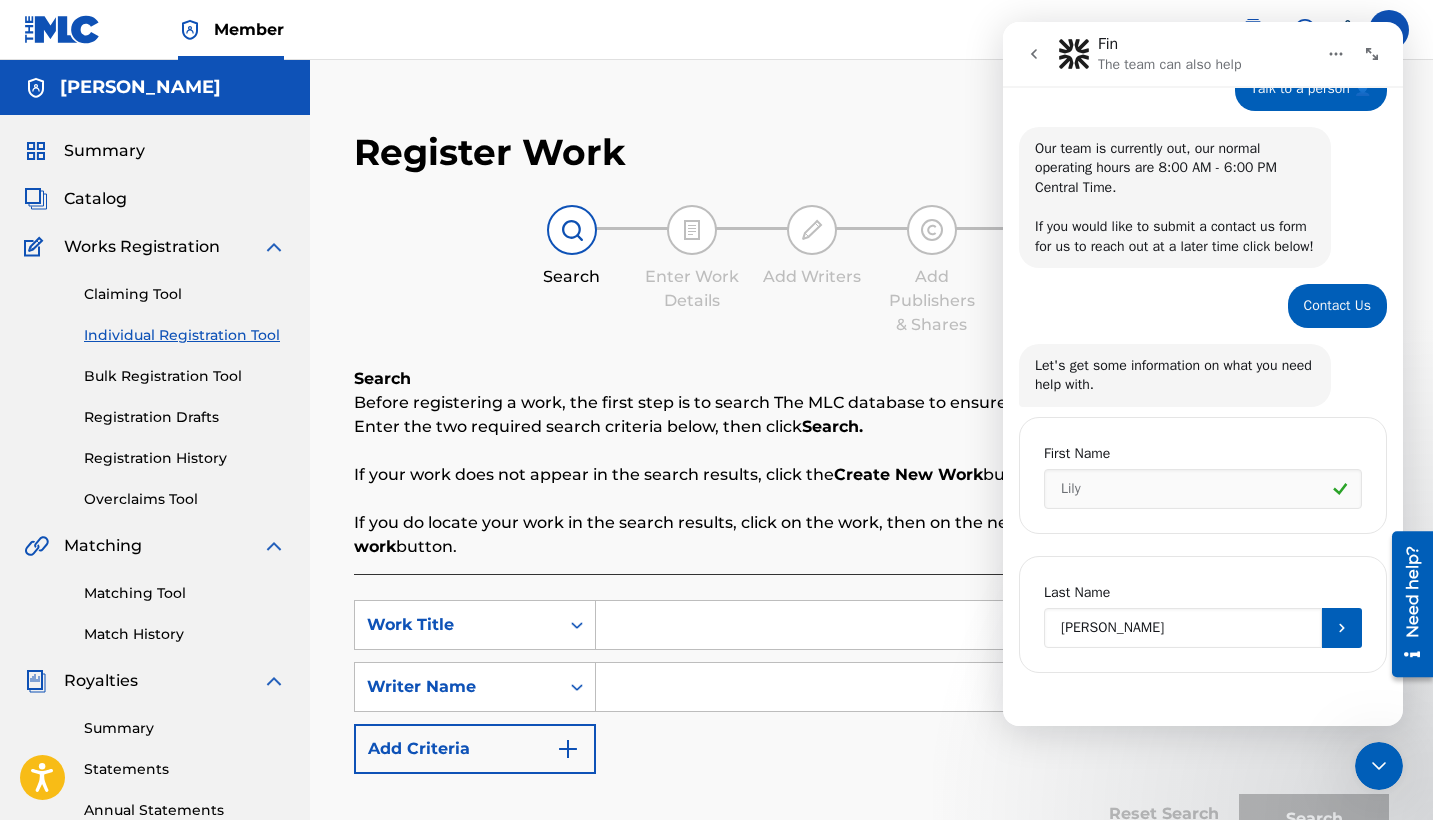 type on "[PERSON_NAME]" 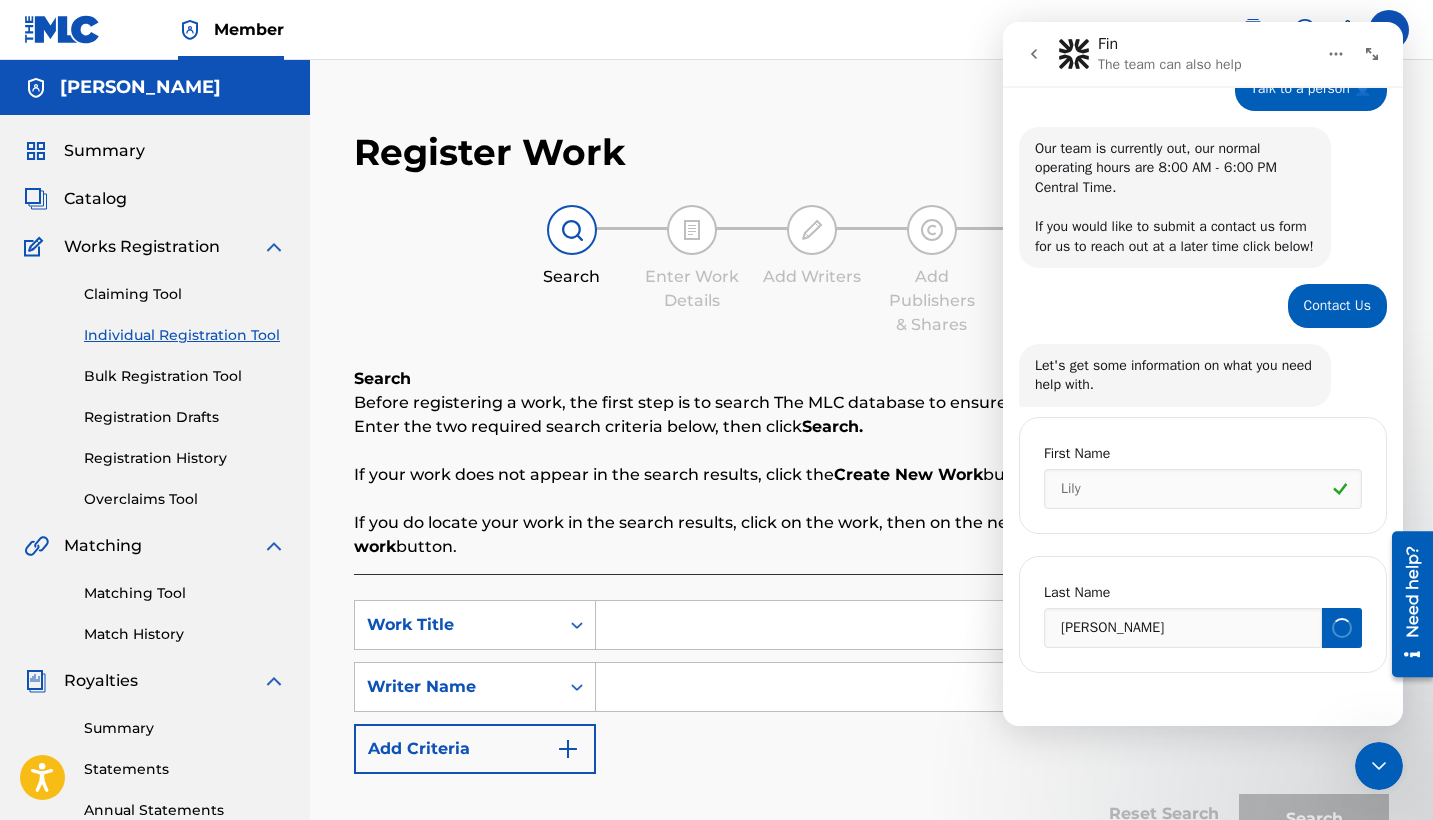 scroll, scrollTop: 409, scrollLeft: 0, axis: vertical 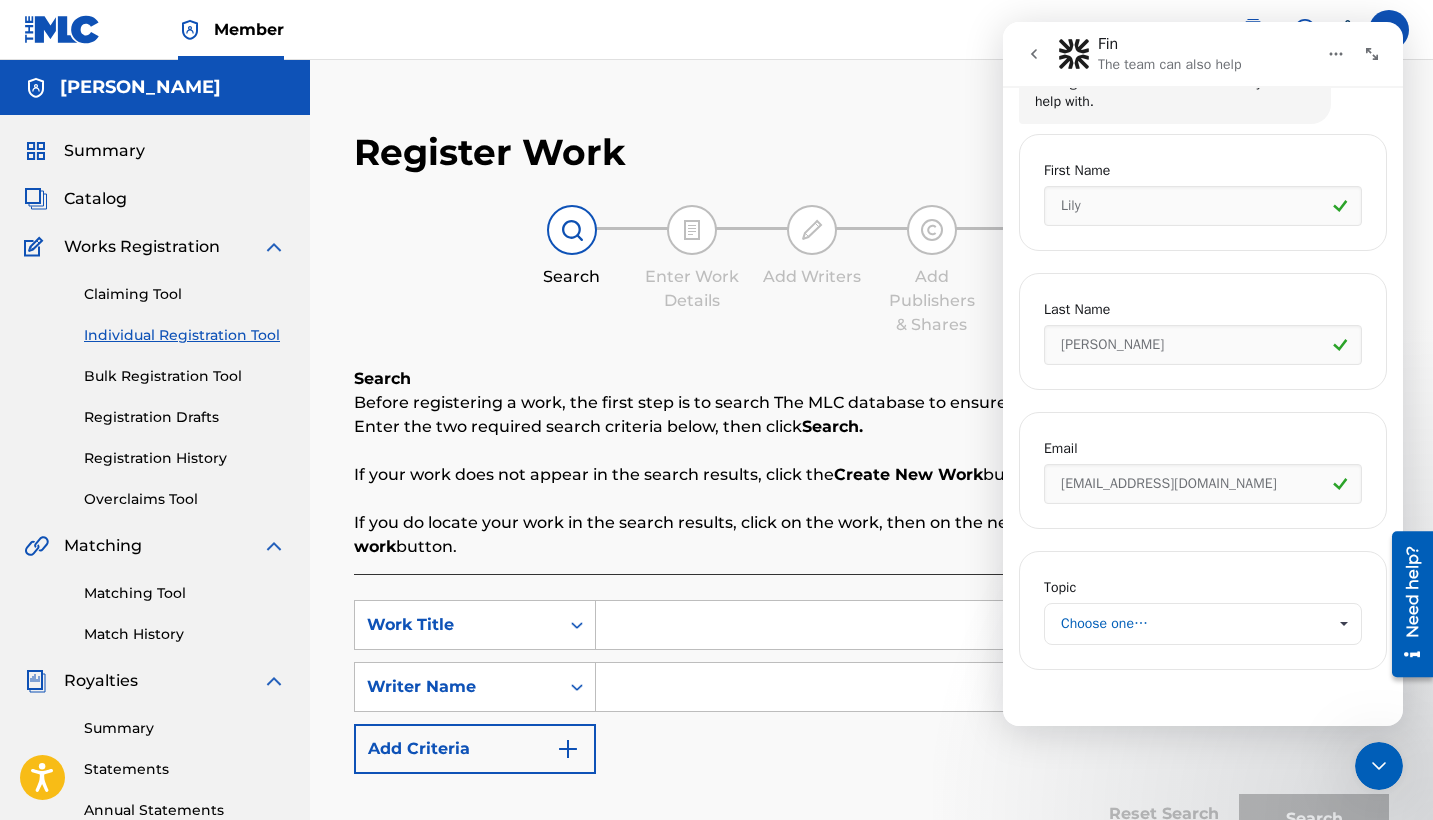 click on "Choose one…" at bounding box center (1193, 624) 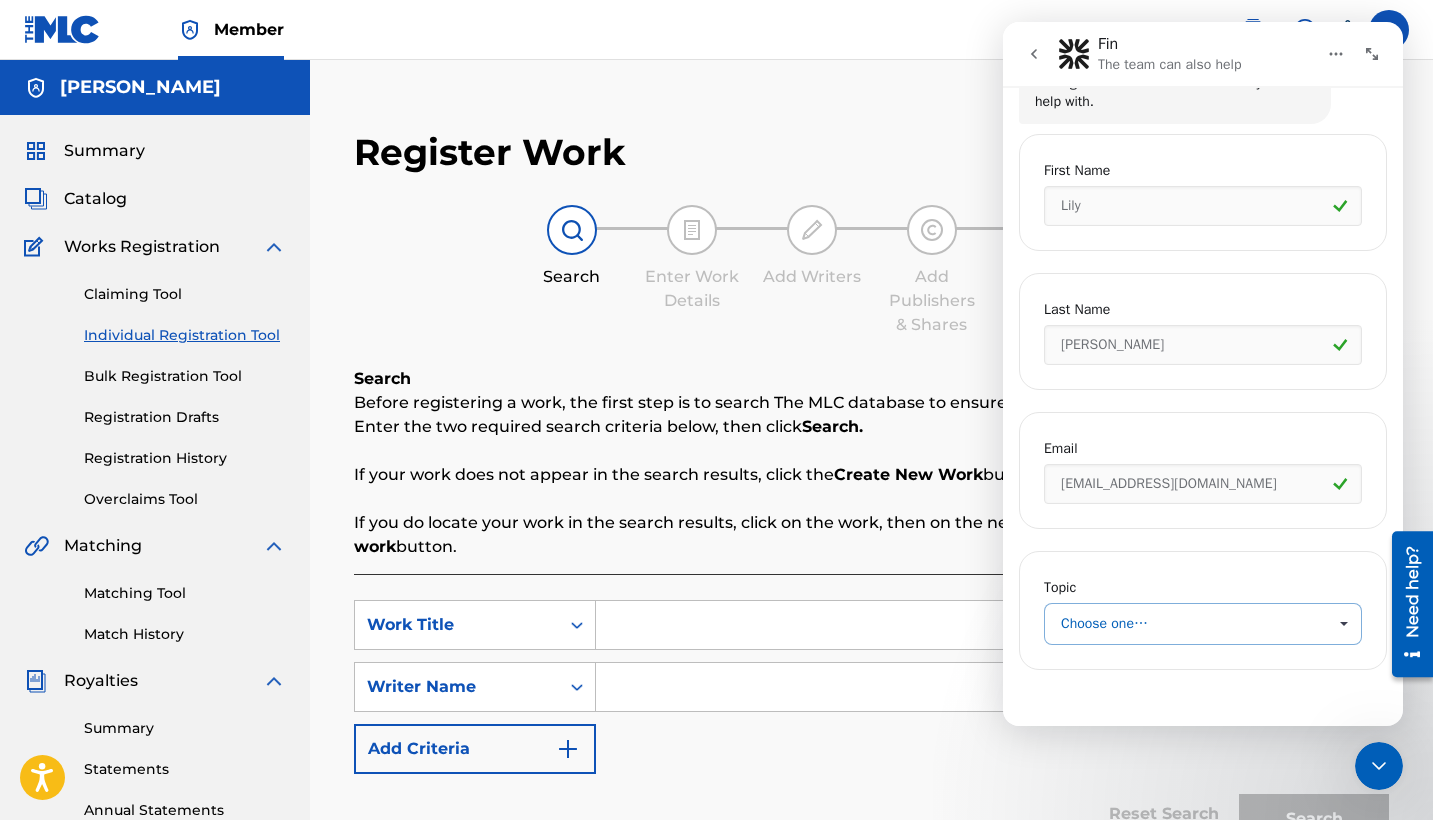 scroll, scrollTop: 0, scrollLeft: 0, axis: both 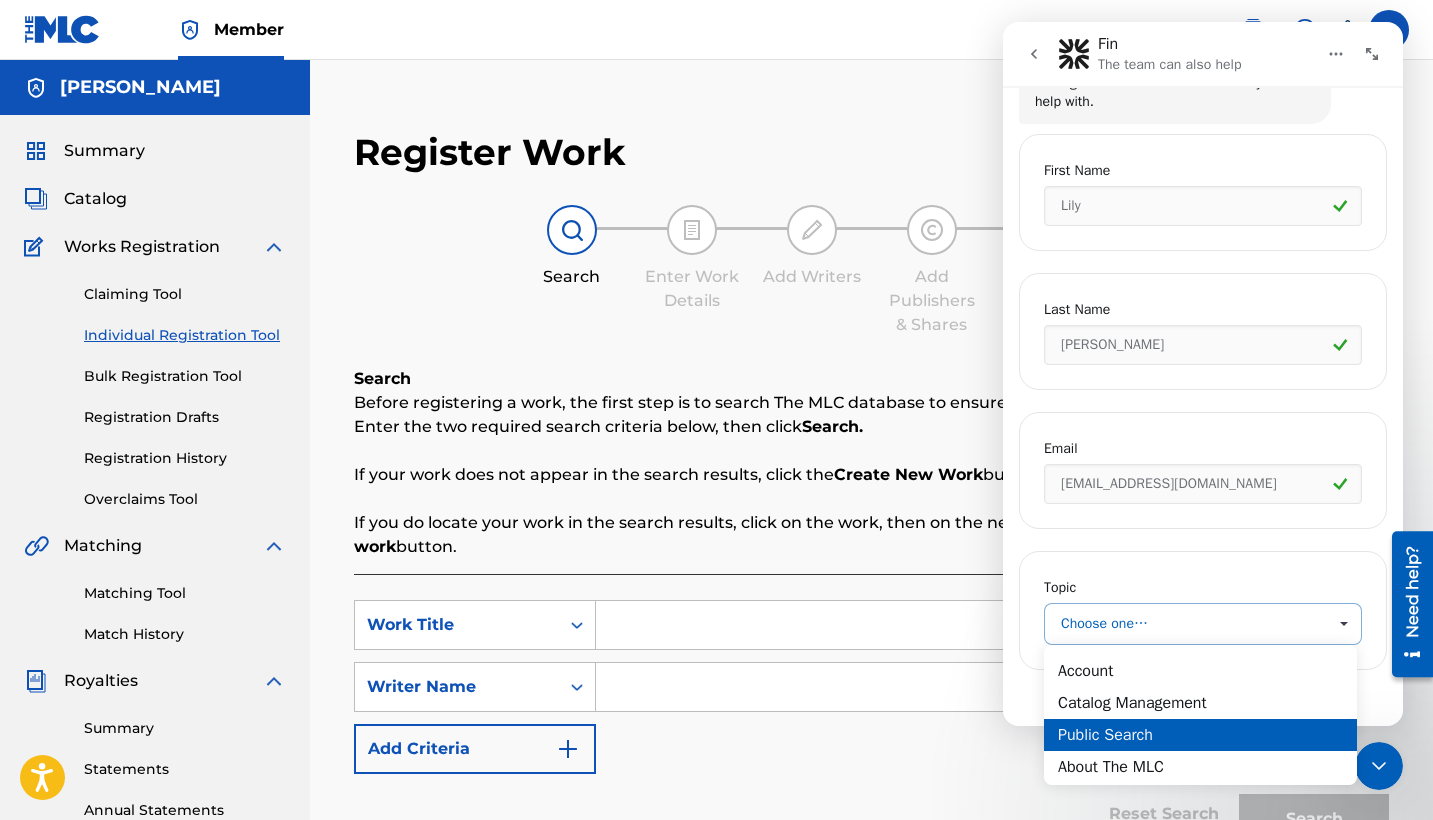 click on "Account" at bounding box center (1200, 671) 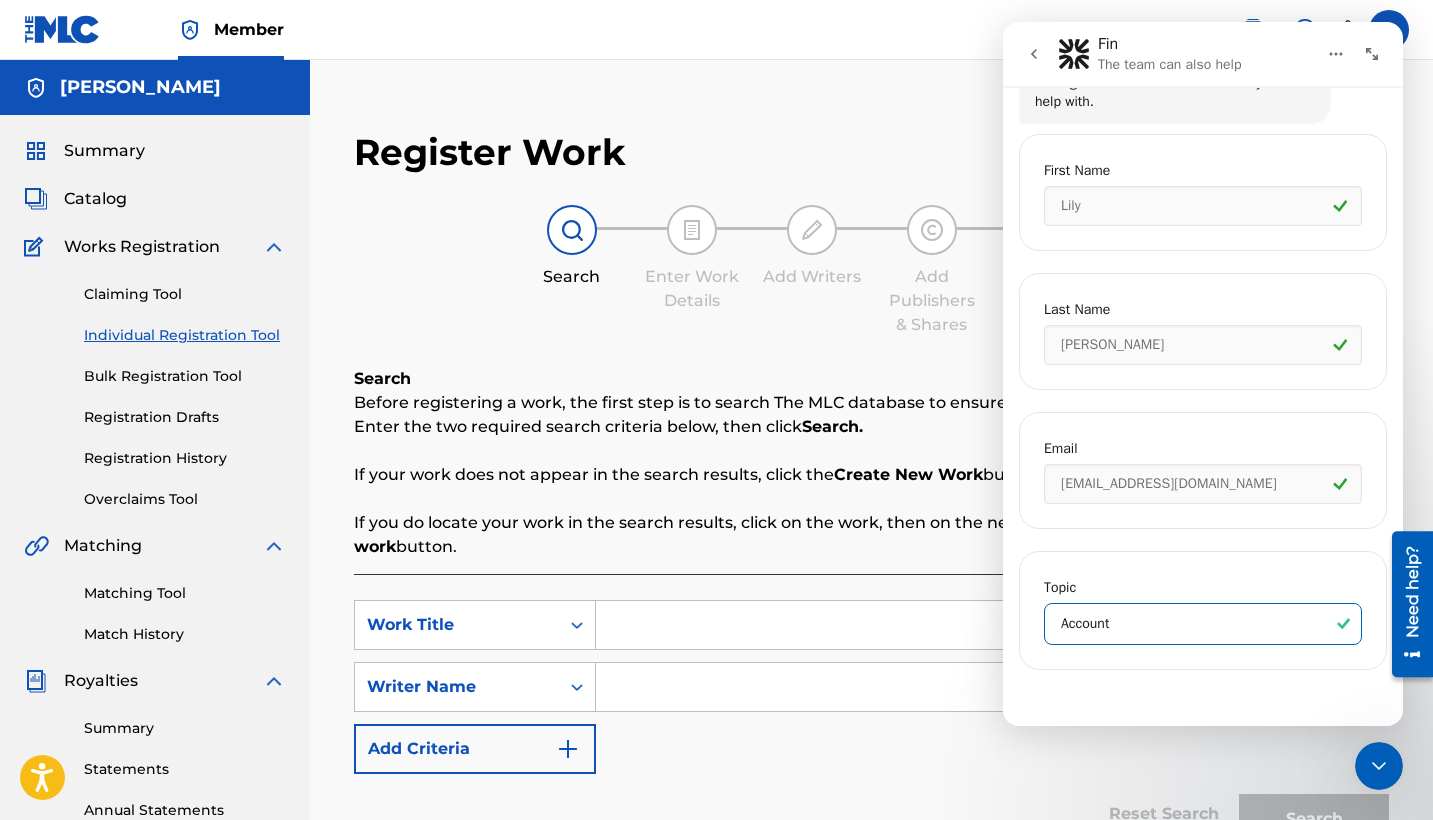 click on "Account" at bounding box center [1193, 624] 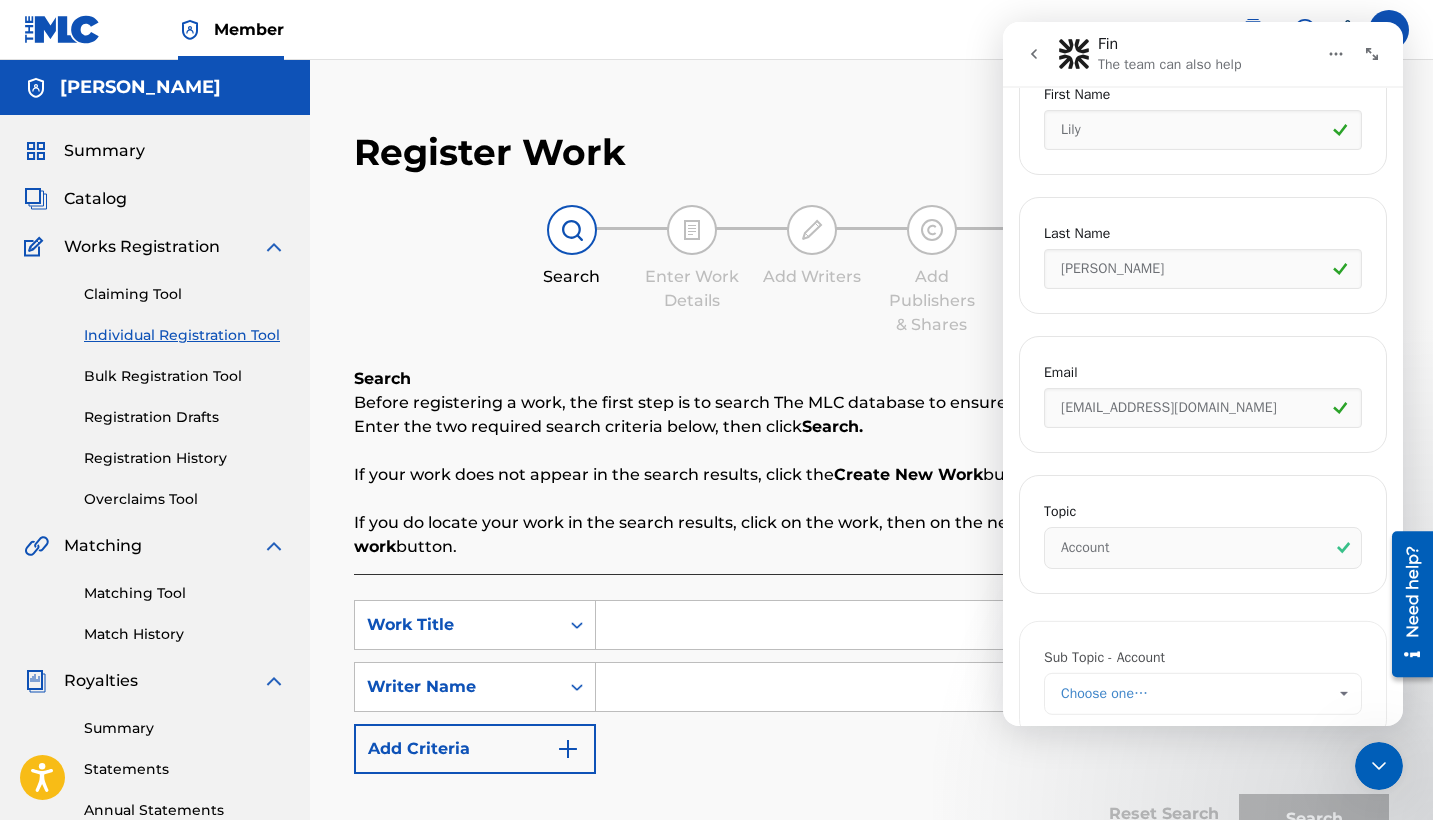 scroll, scrollTop: 852, scrollLeft: 0, axis: vertical 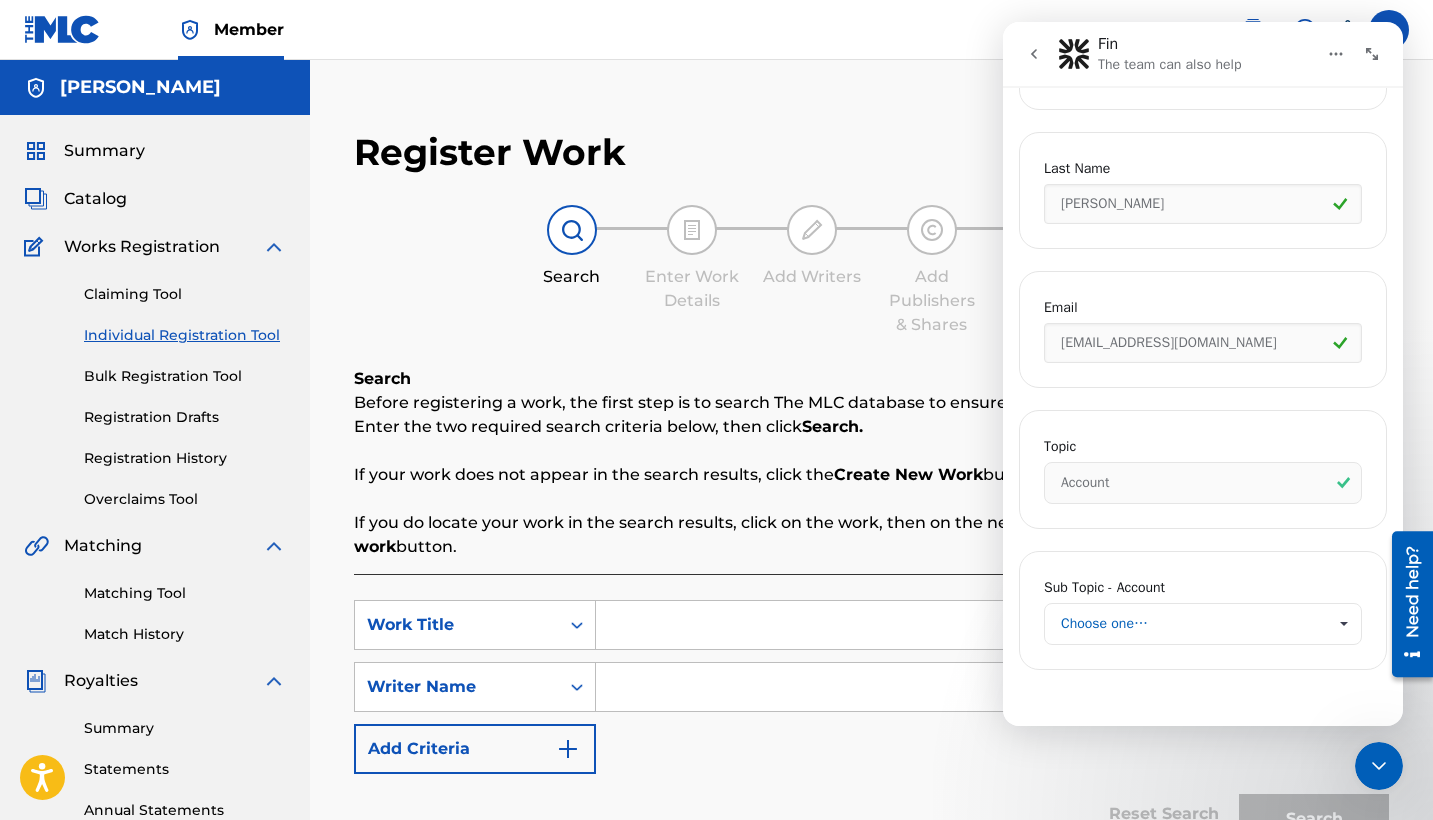 click on "Choose one…" at bounding box center (1193, 624) 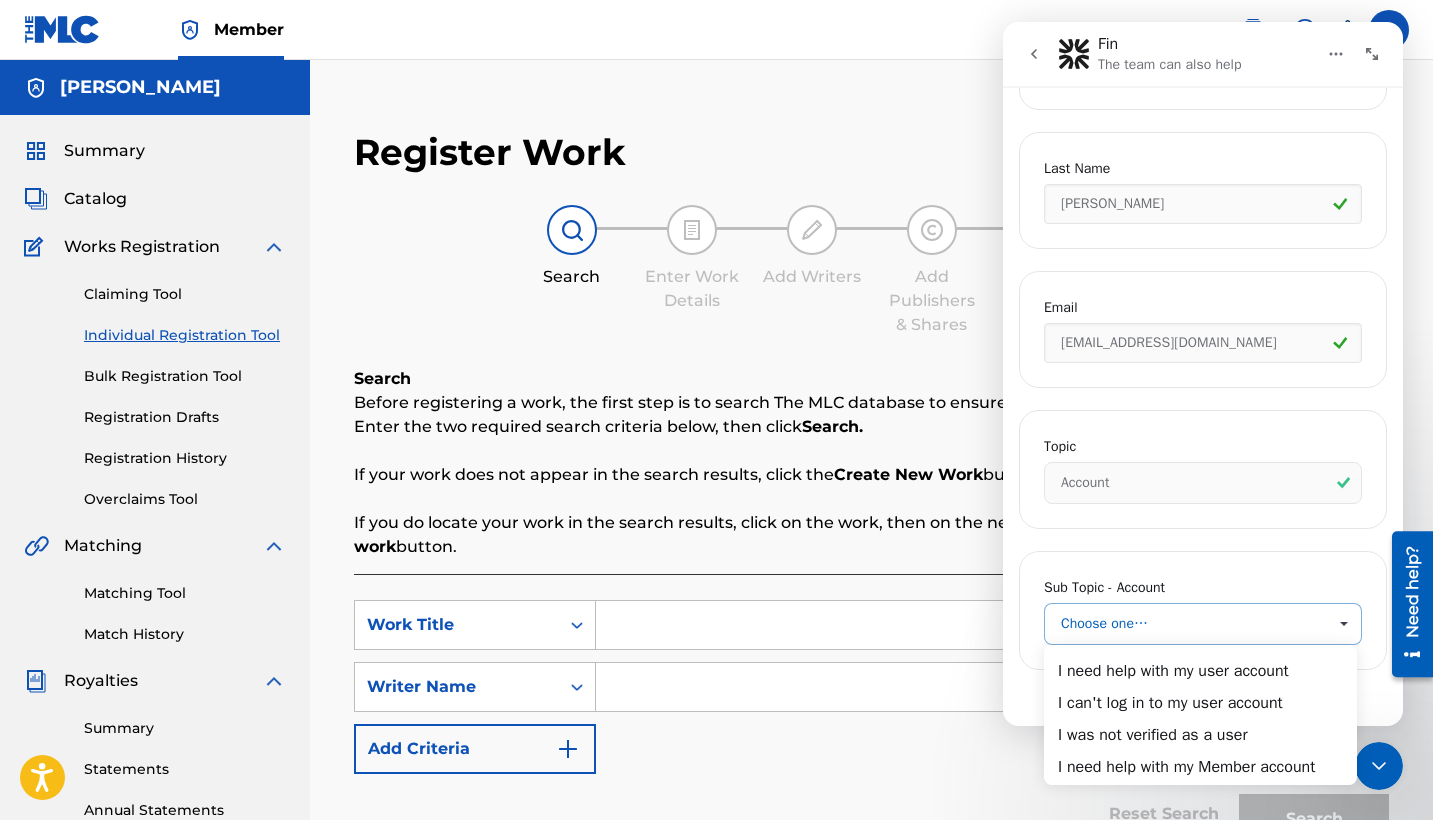scroll, scrollTop: 0, scrollLeft: 0, axis: both 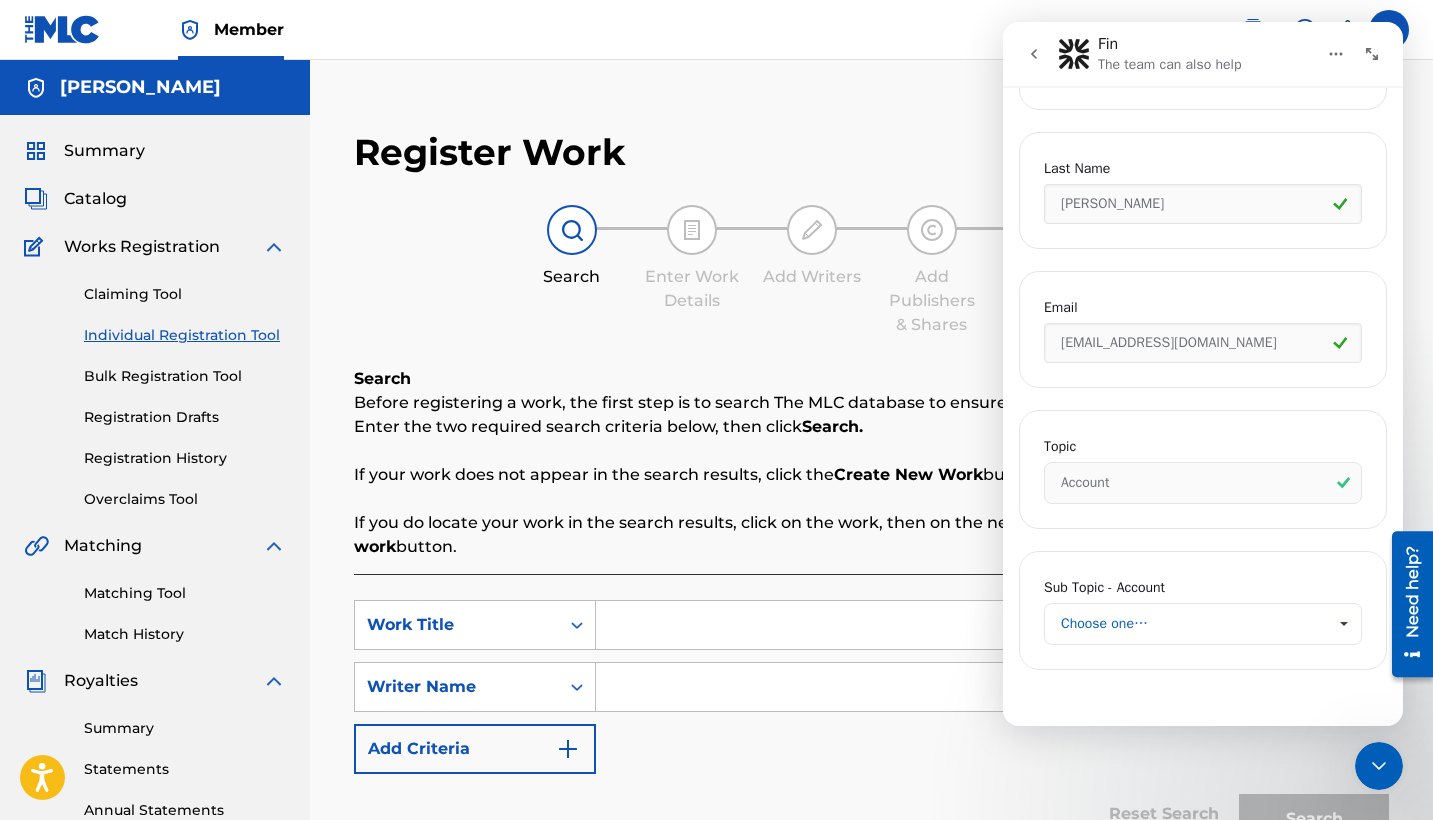 click at bounding box center [1343, 483] 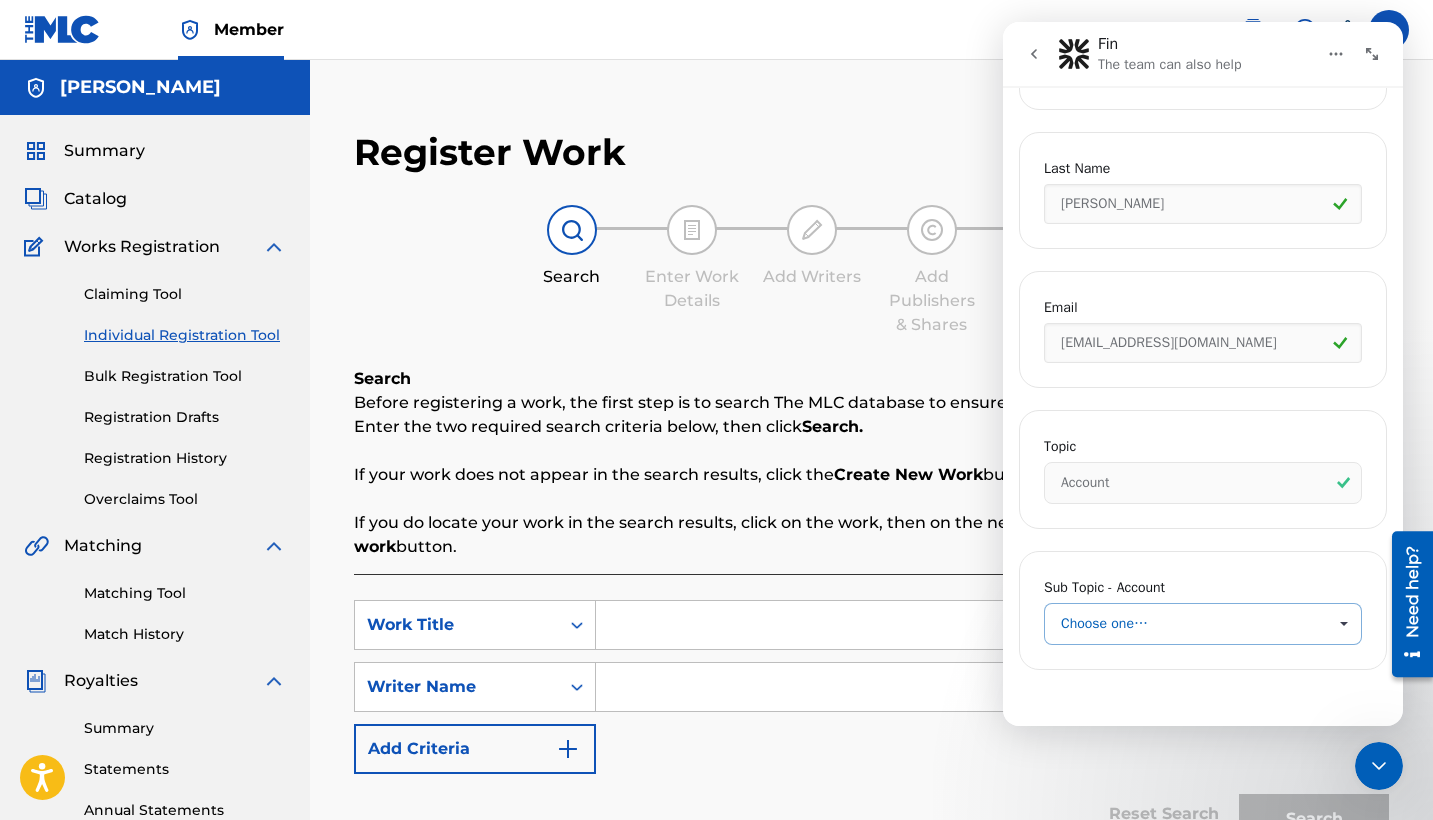 click on "Choose one…" at bounding box center (1193, 624) 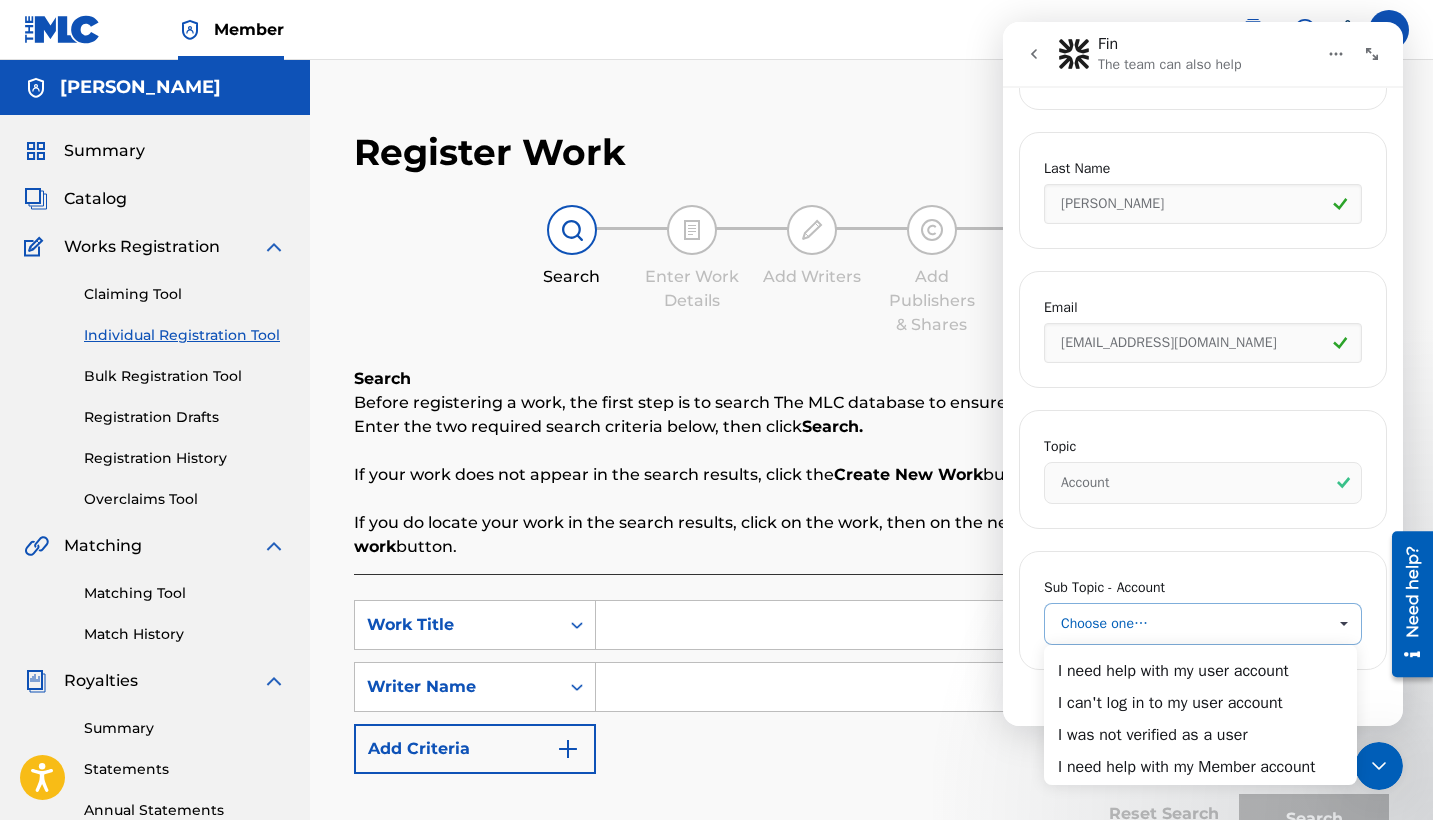 scroll, scrollTop: 0, scrollLeft: 0, axis: both 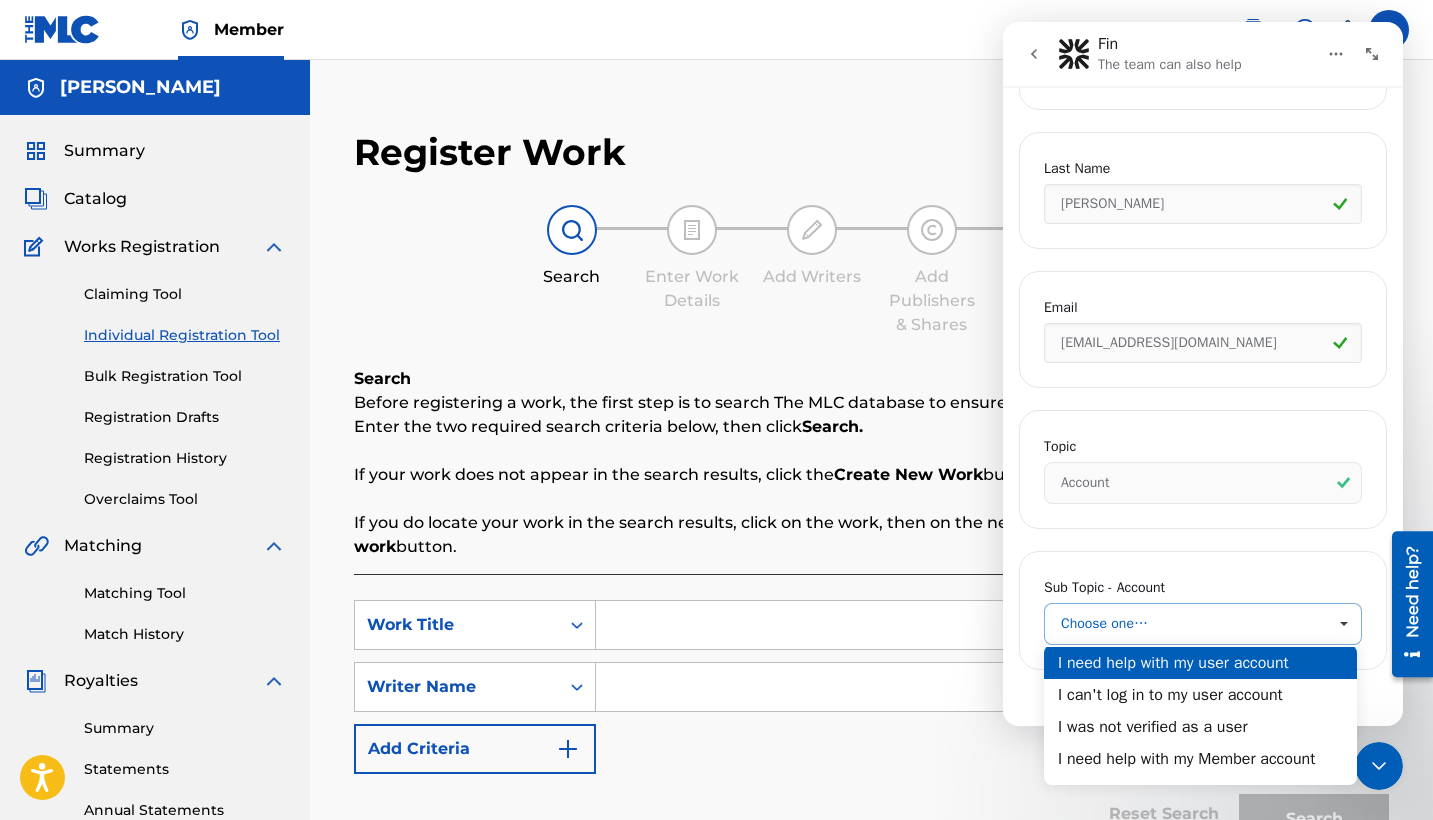 click on "I need help with my user account" at bounding box center (1200, 663) 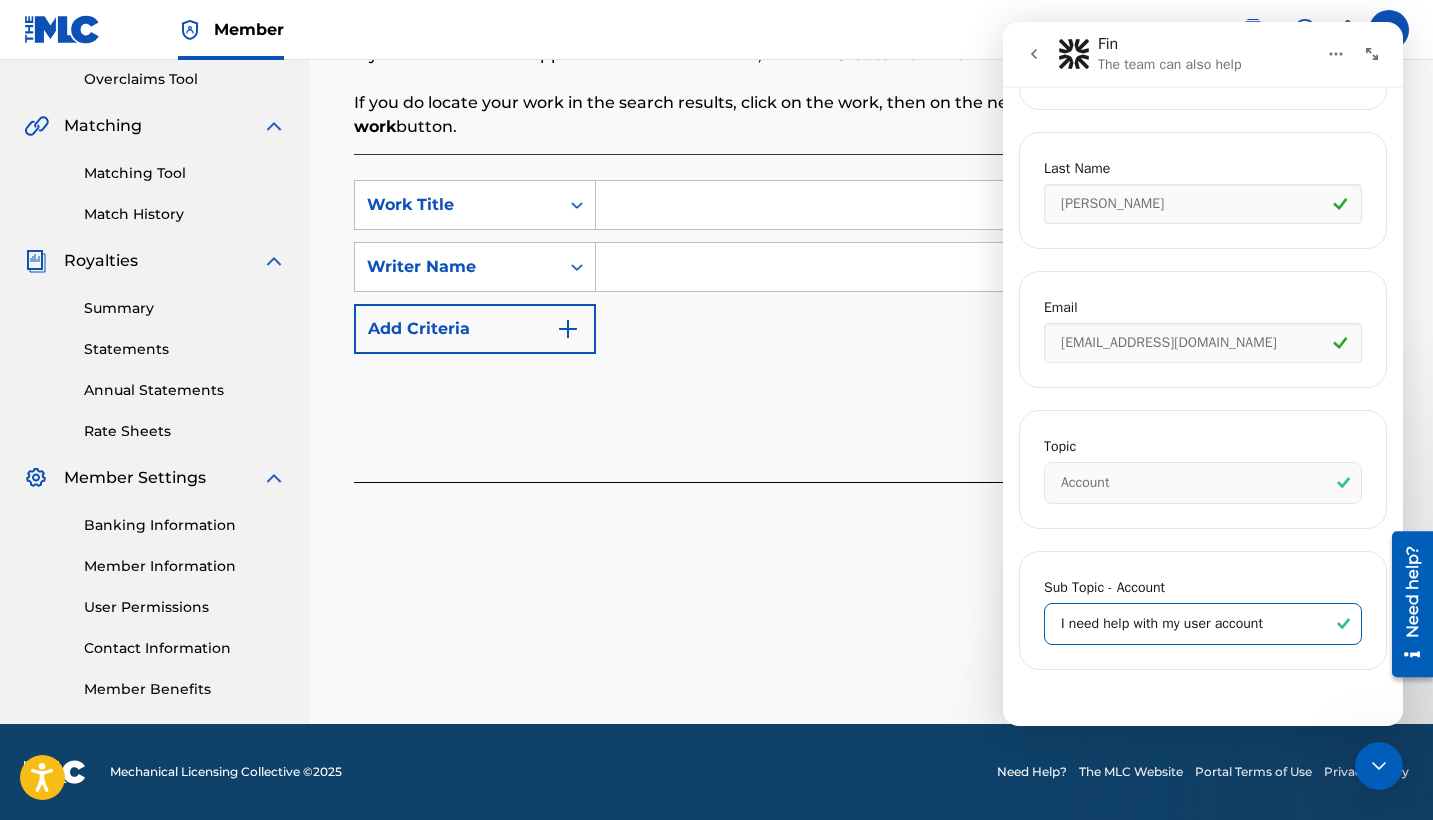 scroll, scrollTop: 420, scrollLeft: 0, axis: vertical 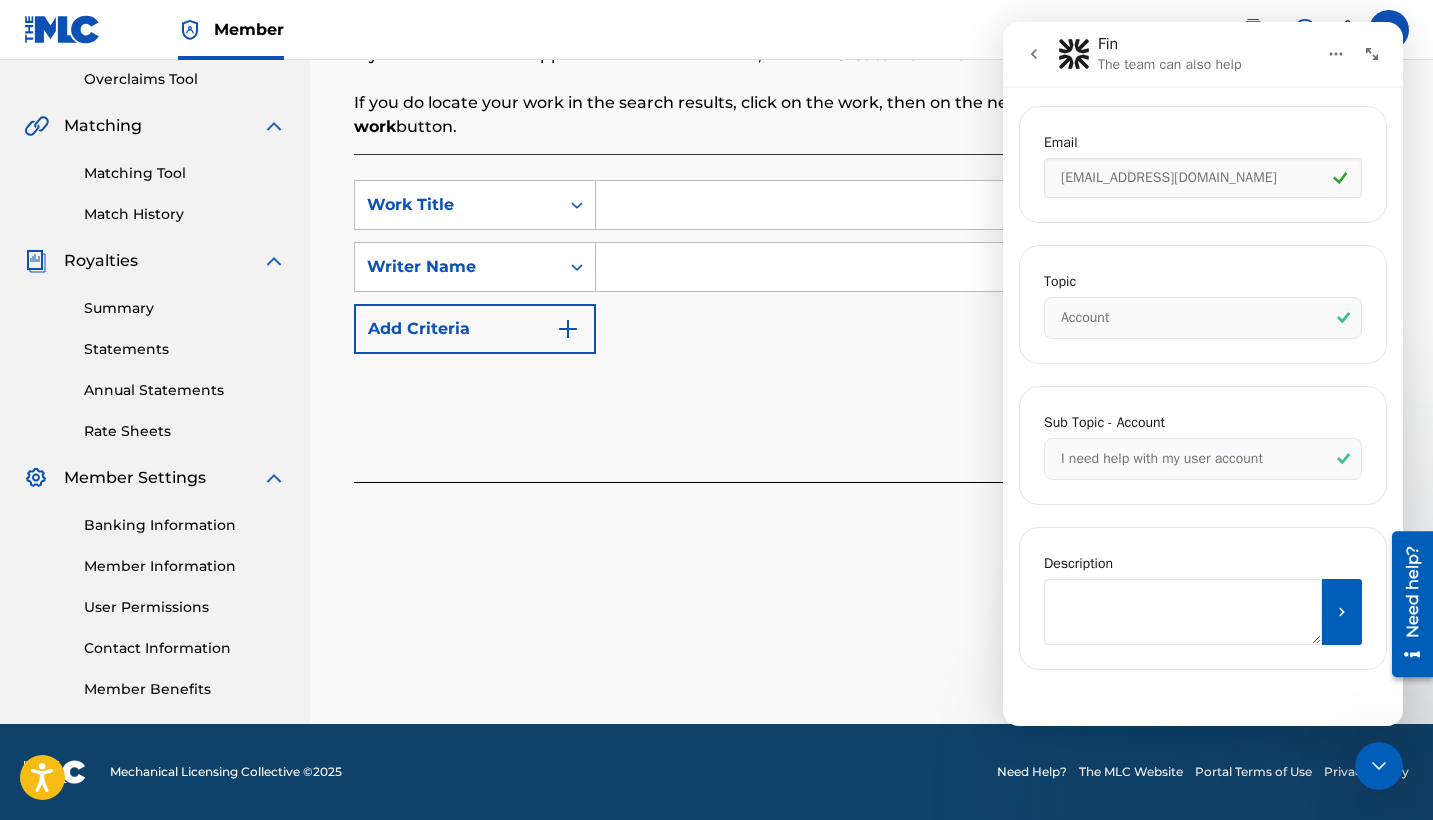 click at bounding box center [1183, 612] 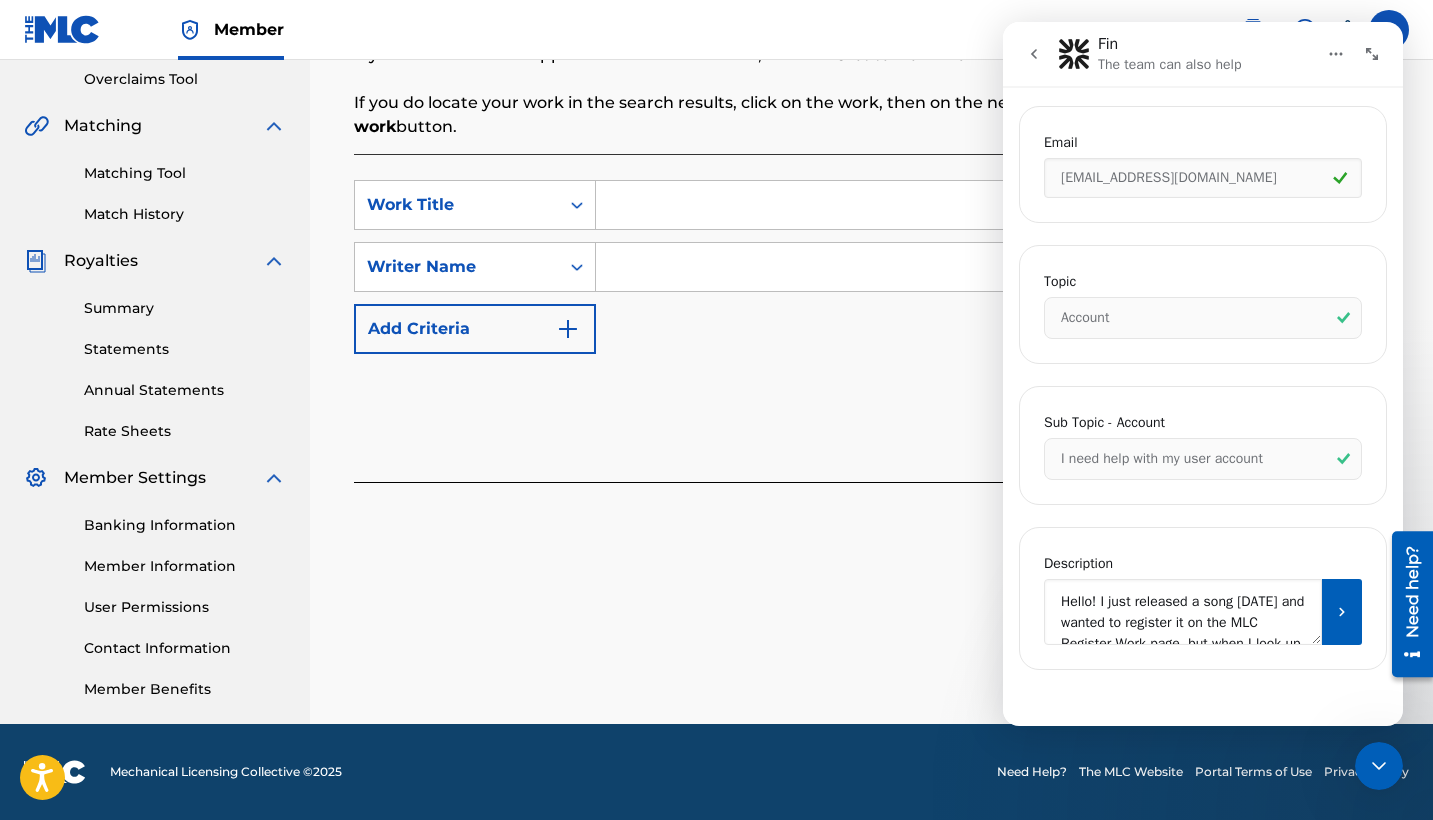 scroll, scrollTop: 126, scrollLeft: 0, axis: vertical 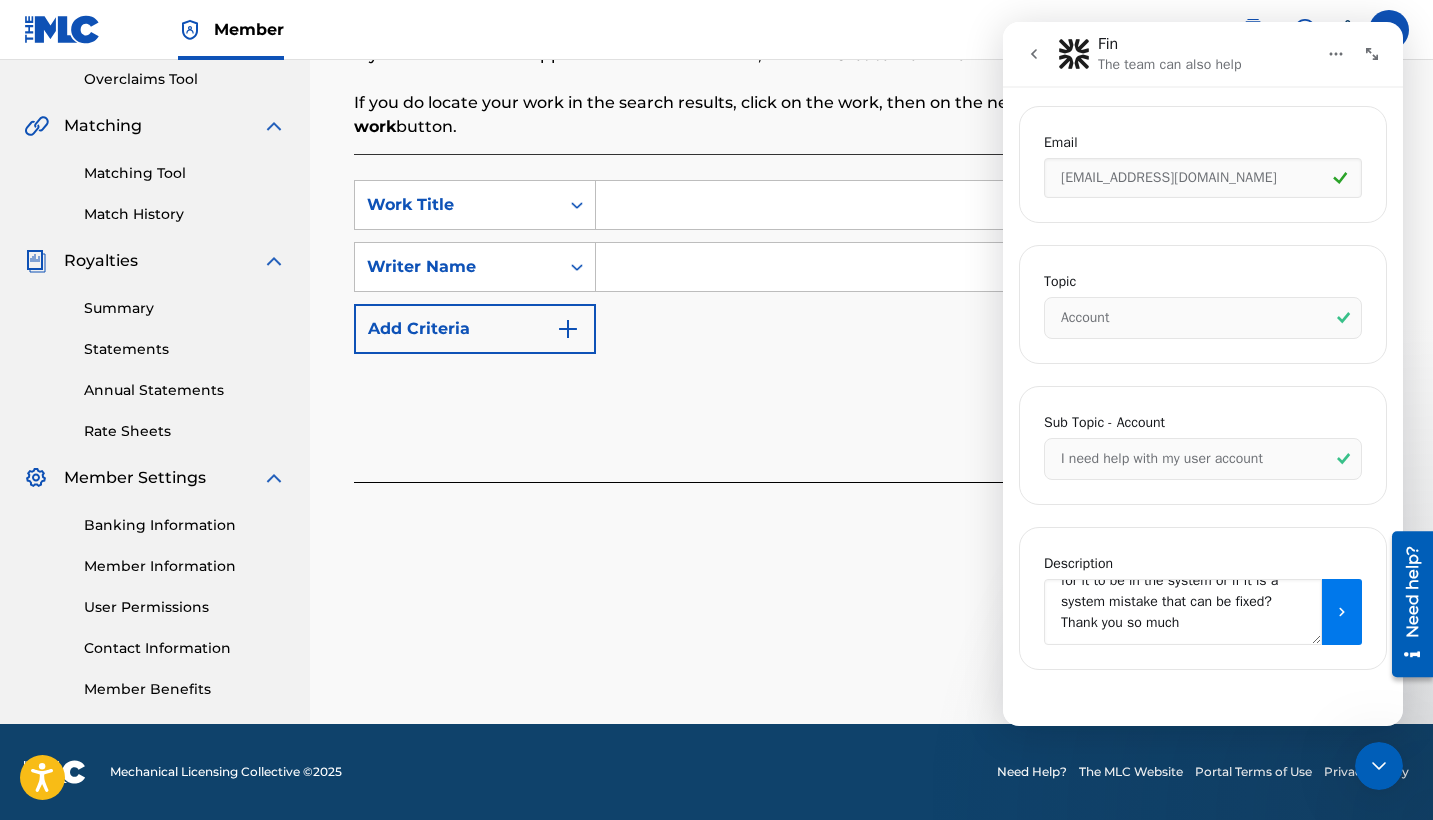 type on "Hello! I just released a song [DATE] and wanted to register it on the MLC Register Work page, but when I look up the title, it can not be found yet. I was wondering if I need to wait some days for it to be in the system or if it is a system mistake that can be fixed? Thank you so much" 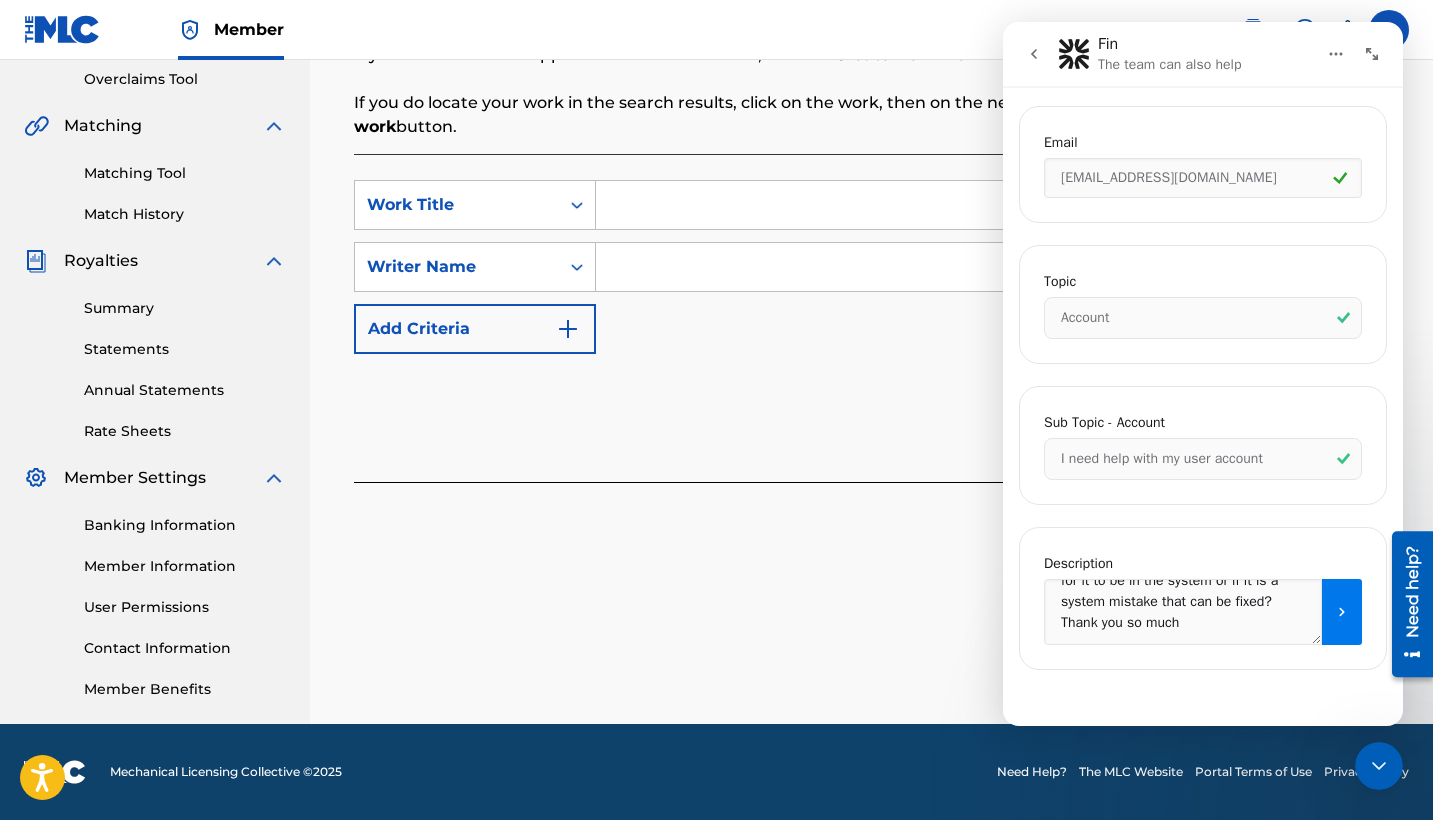 click at bounding box center [1342, 612] 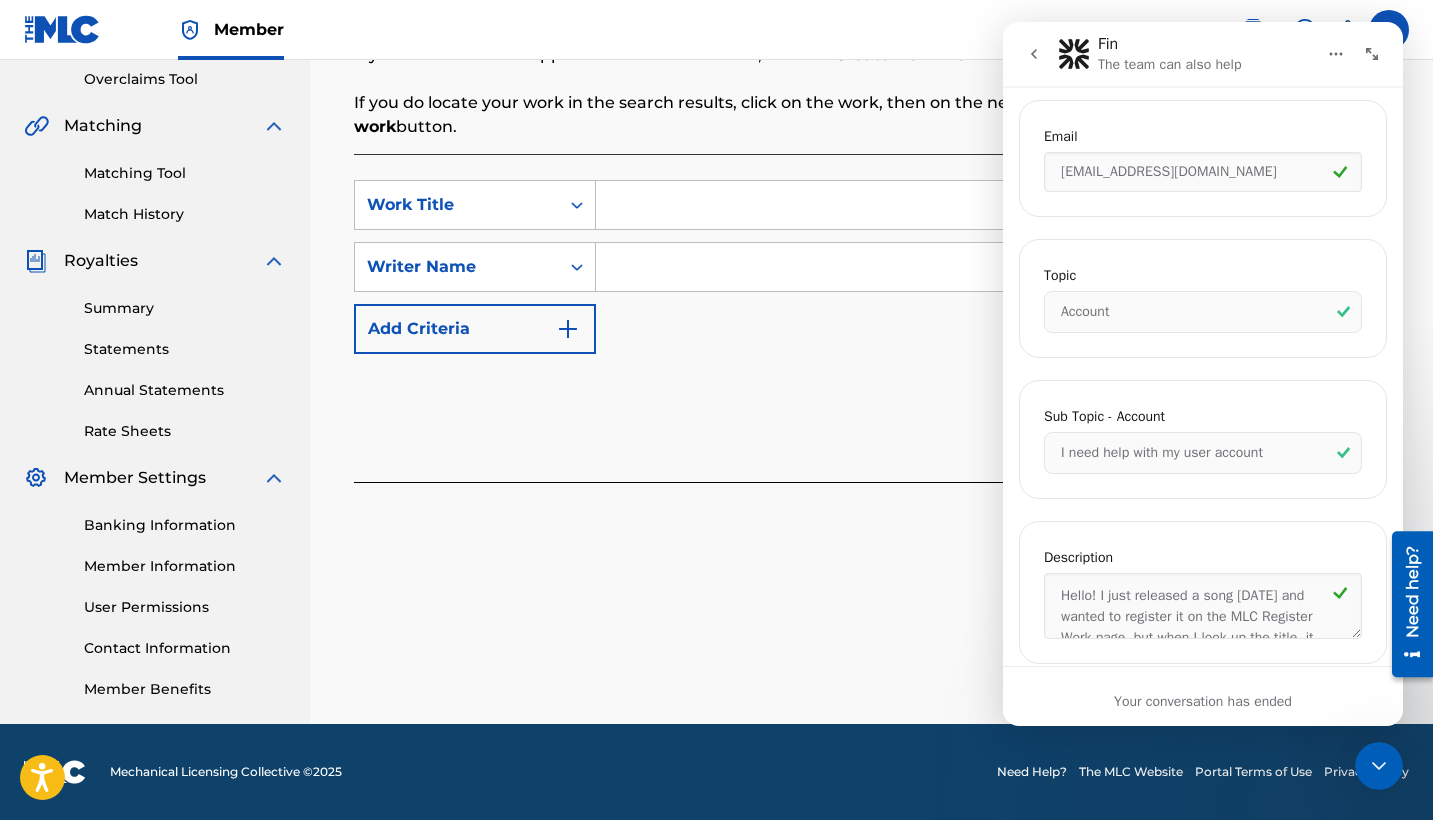 scroll, scrollTop: 1237, scrollLeft: 0, axis: vertical 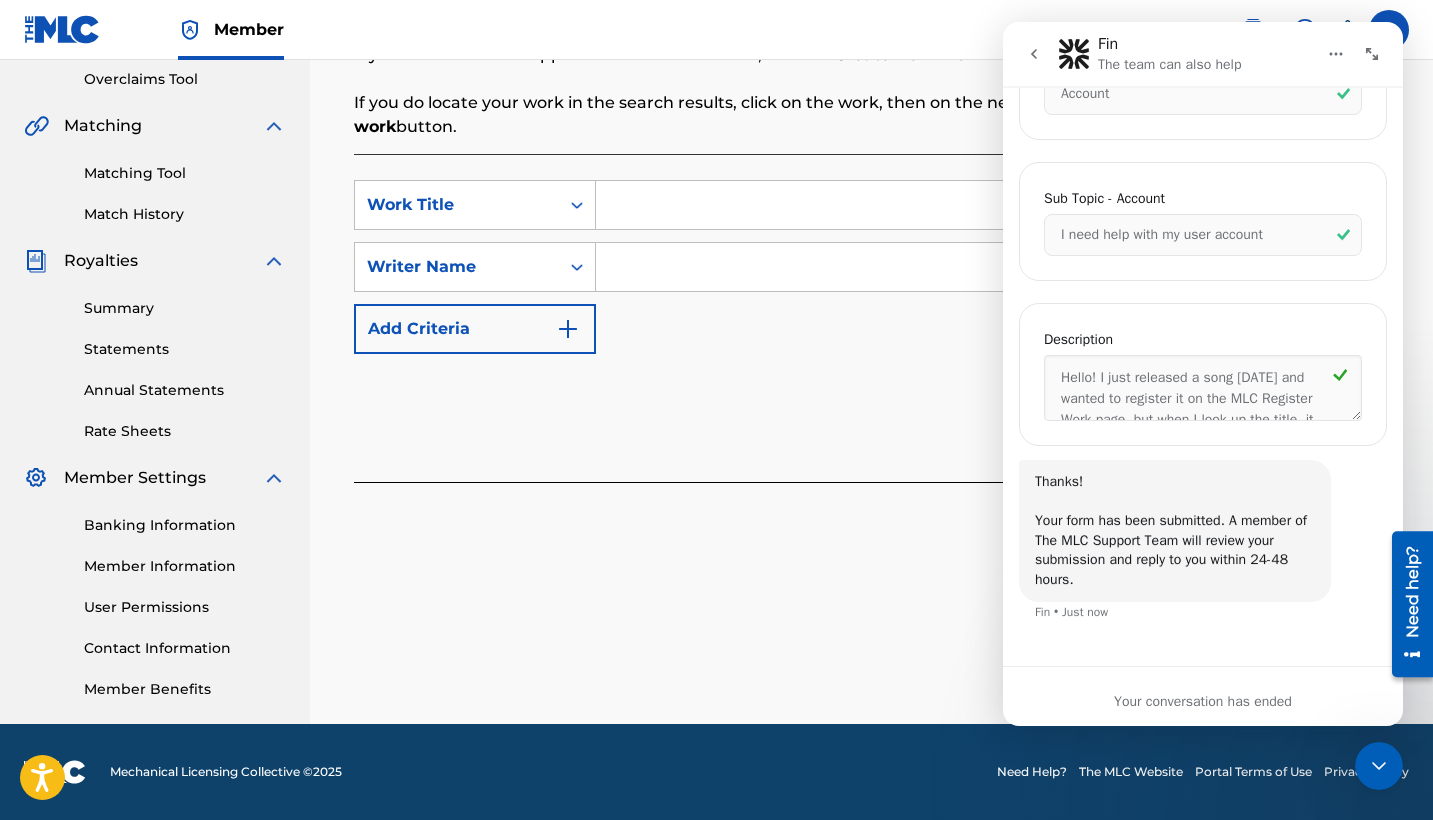 click at bounding box center [992, 205] 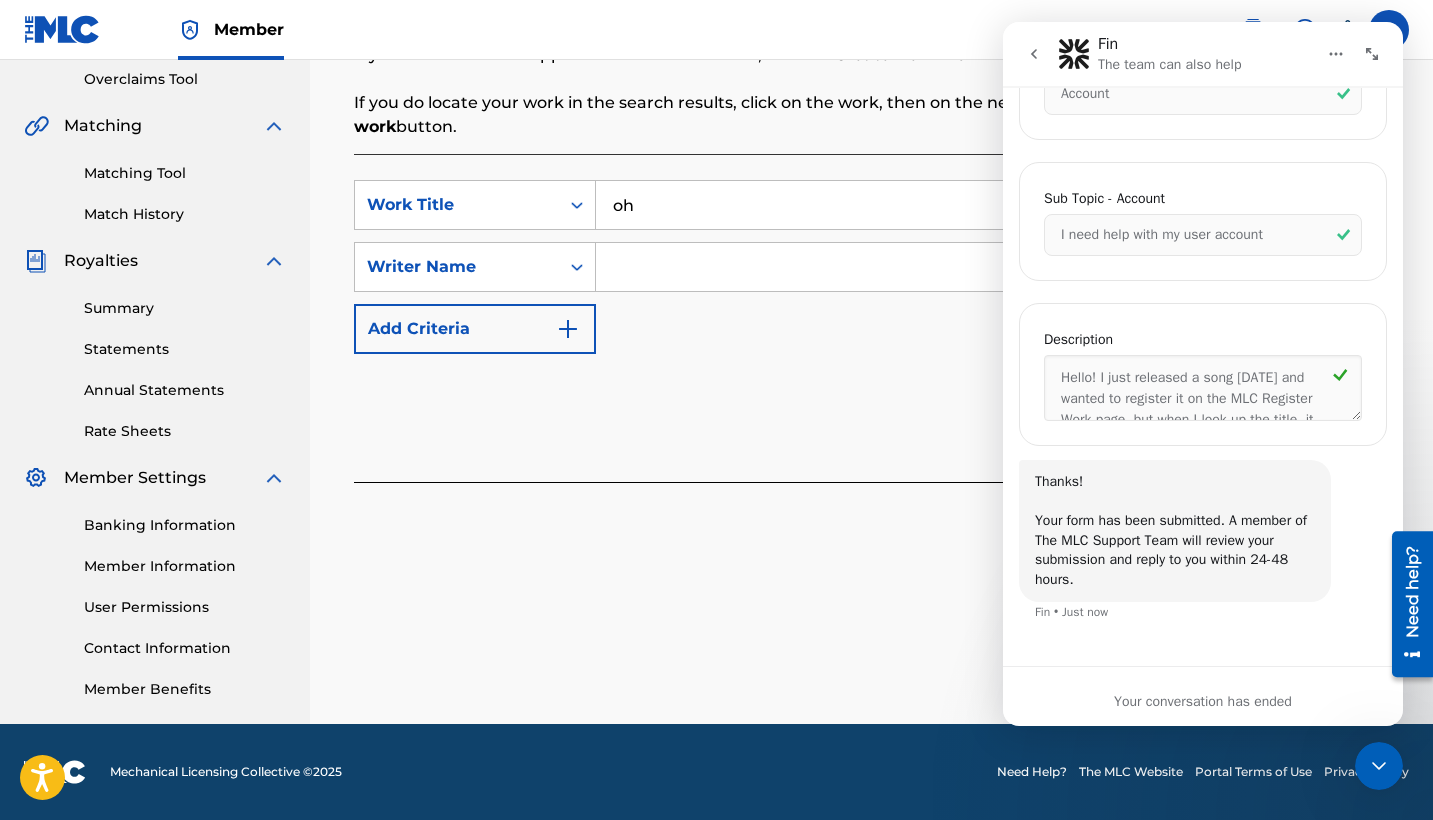 type on "o" 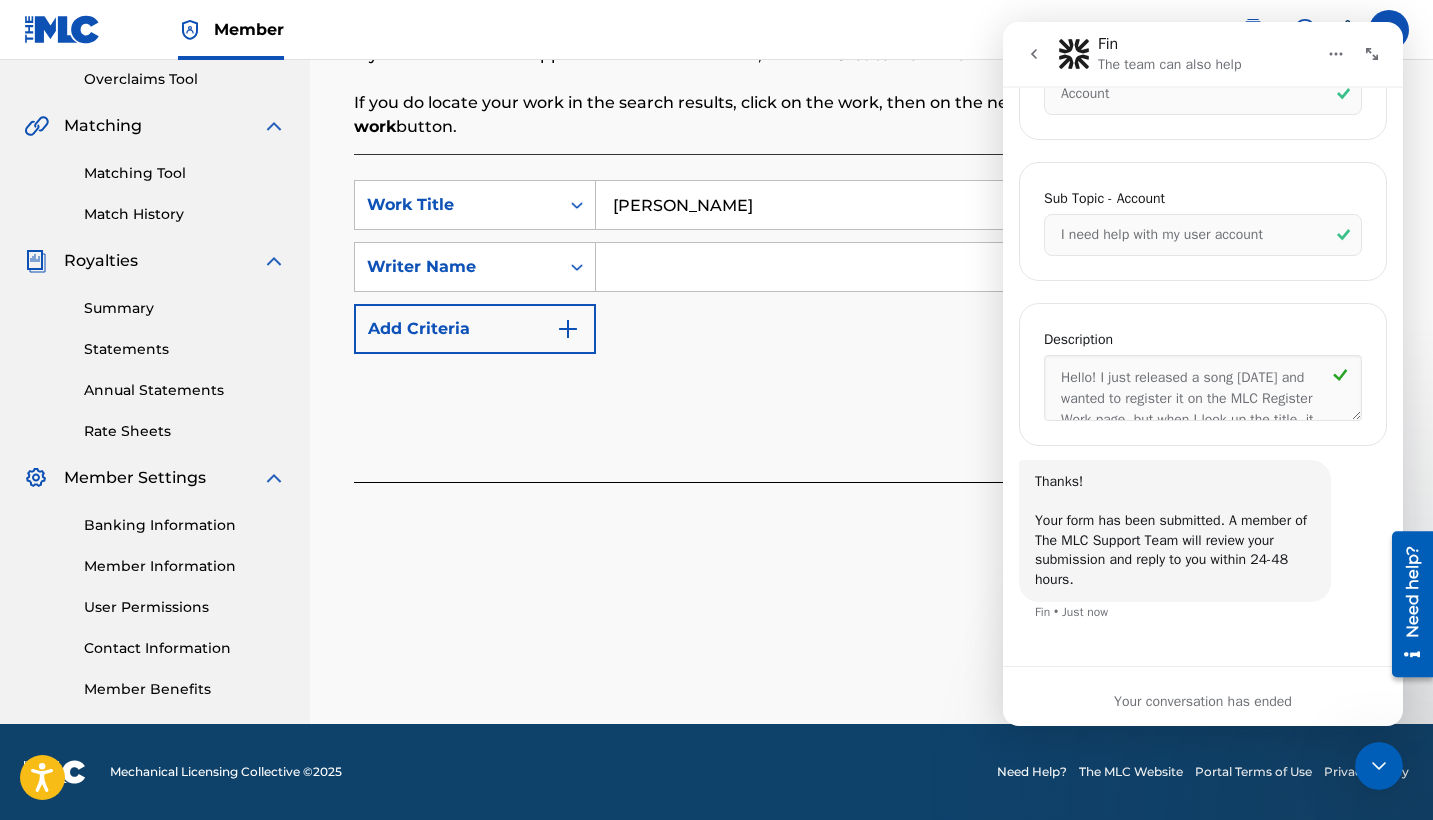 type on "[PERSON_NAME]" 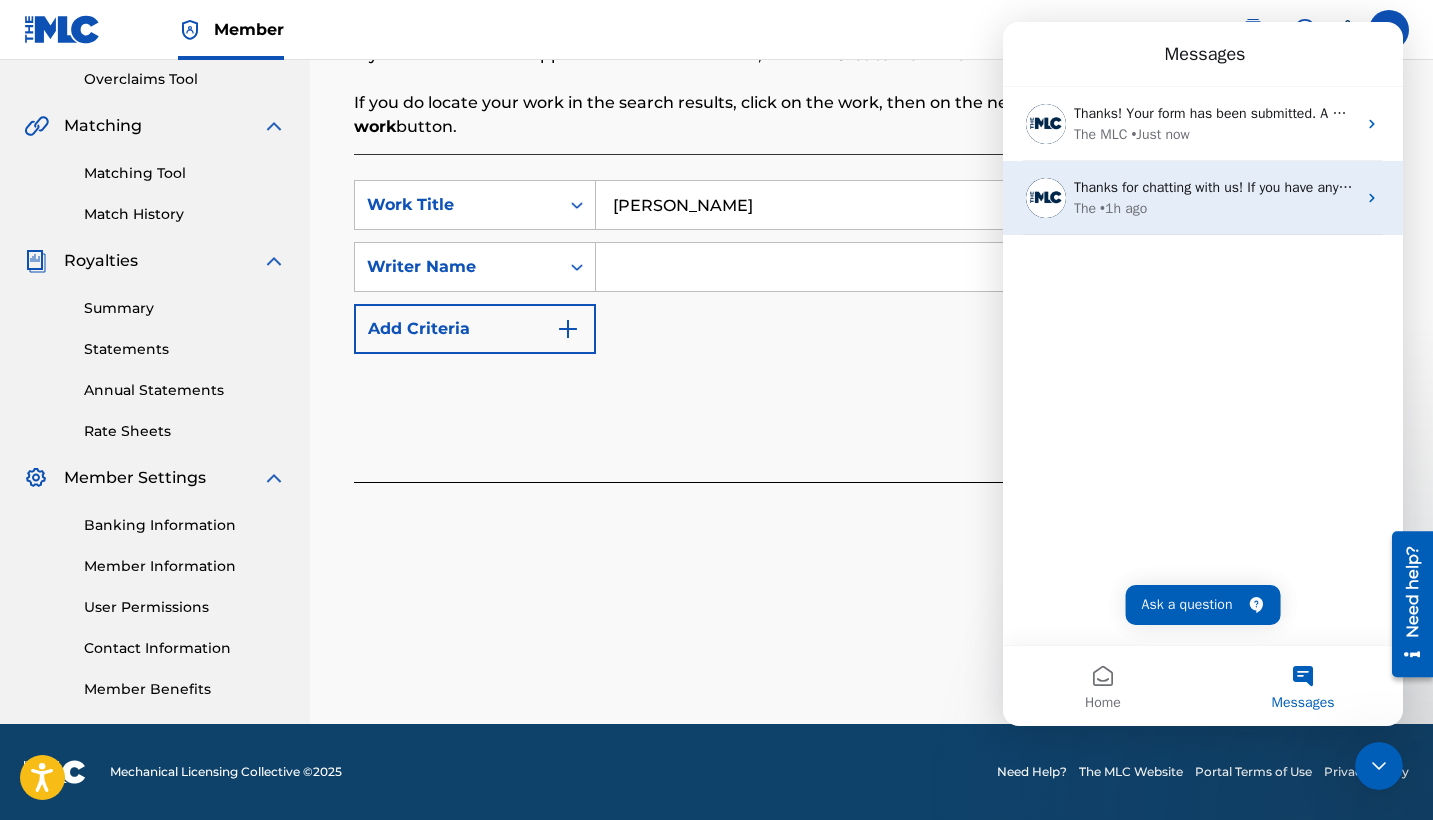 click on "Thanks for chatting with us! If you have any more questions please reach out to us again." at bounding box center [1215, 187] 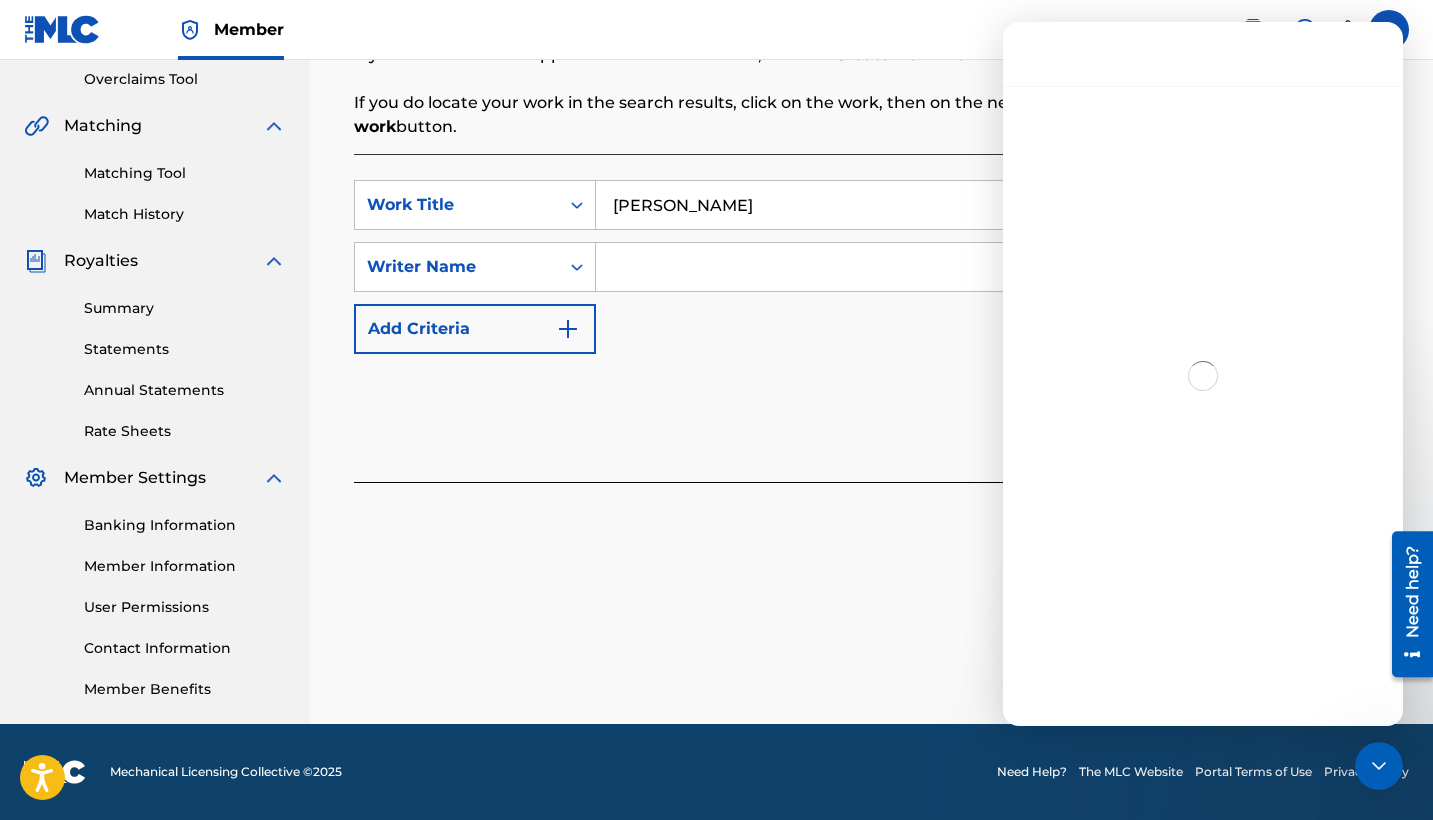 scroll, scrollTop: 266, scrollLeft: 0, axis: vertical 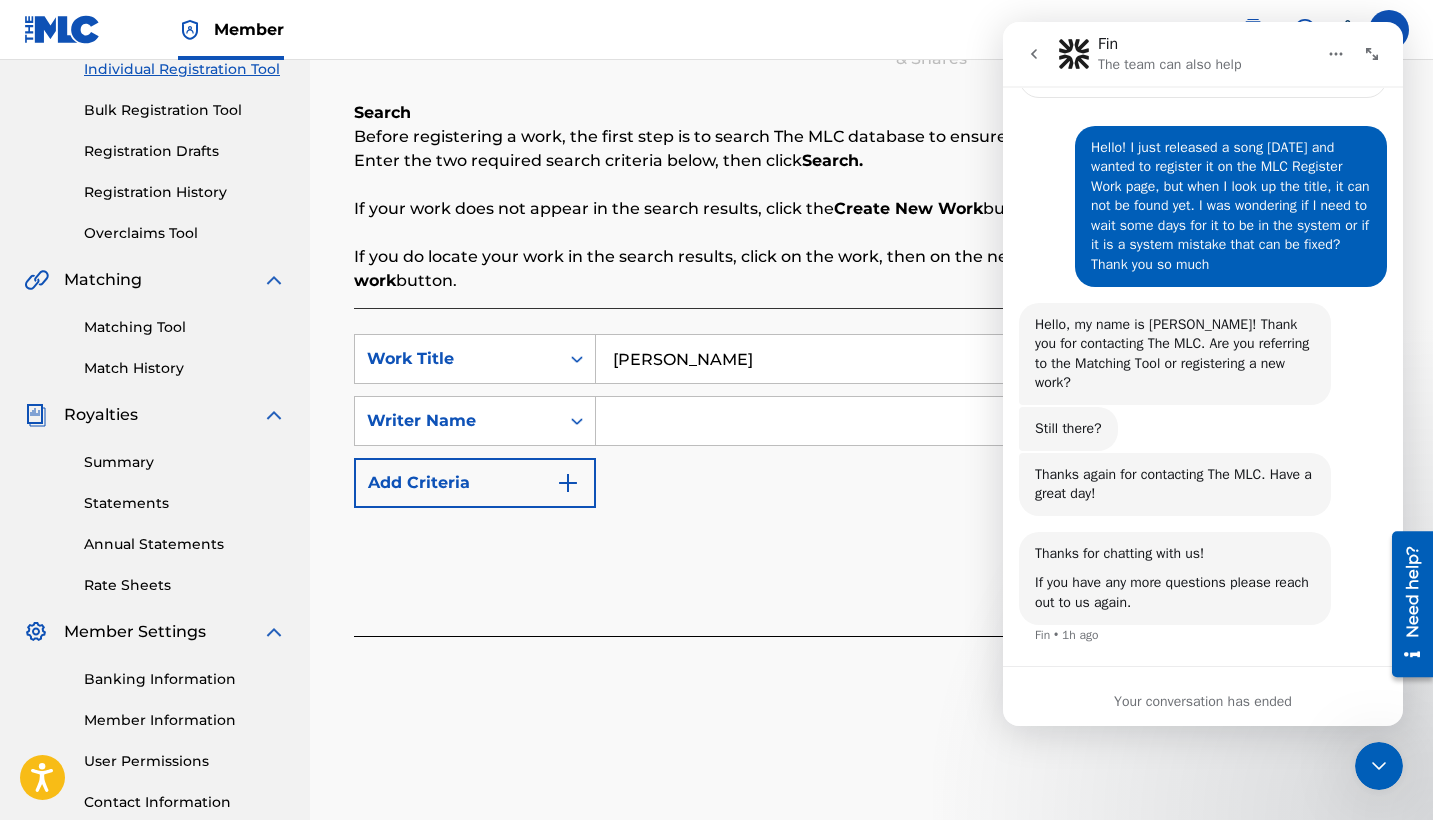 click at bounding box center (1034, 54) 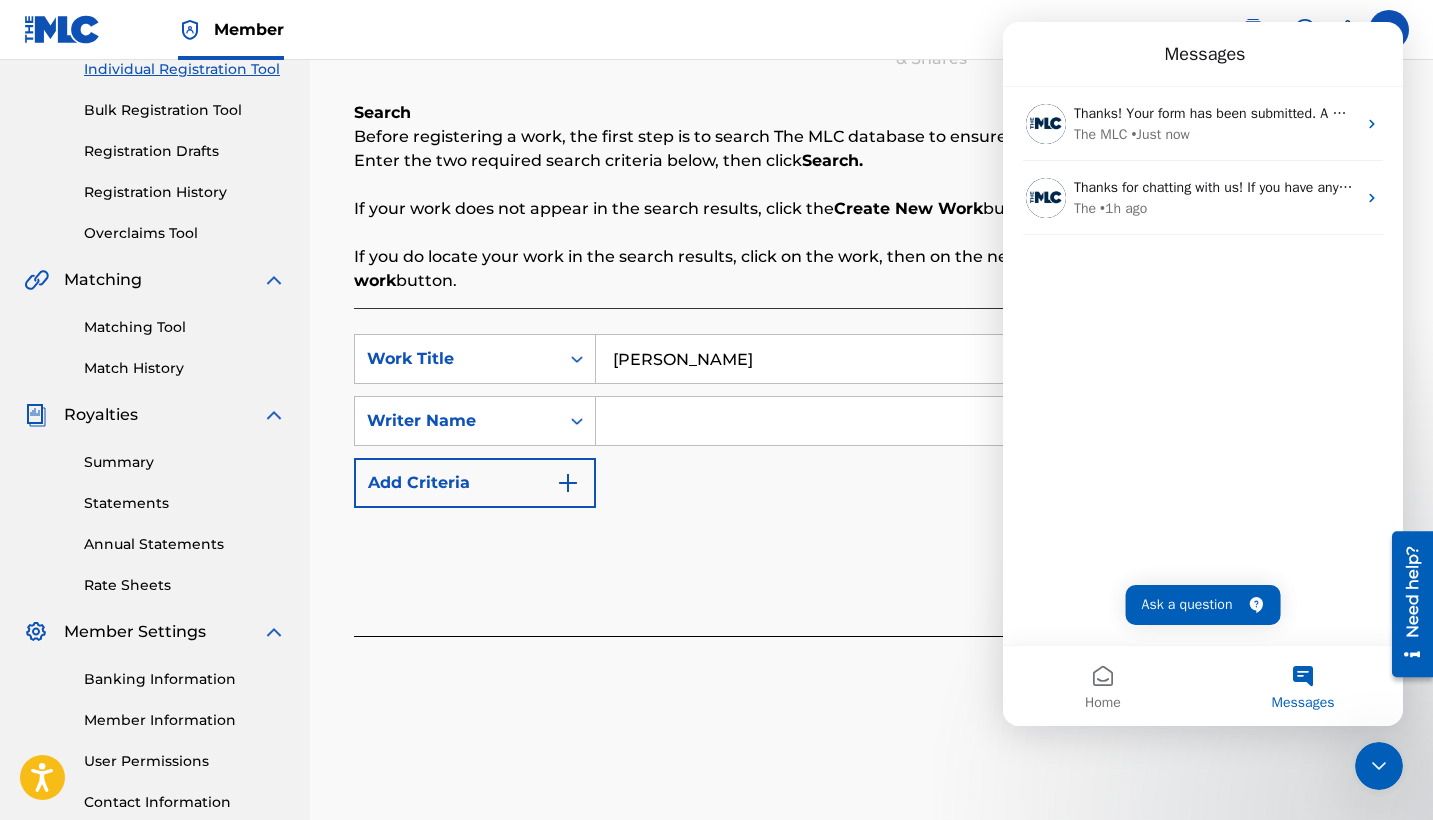 click 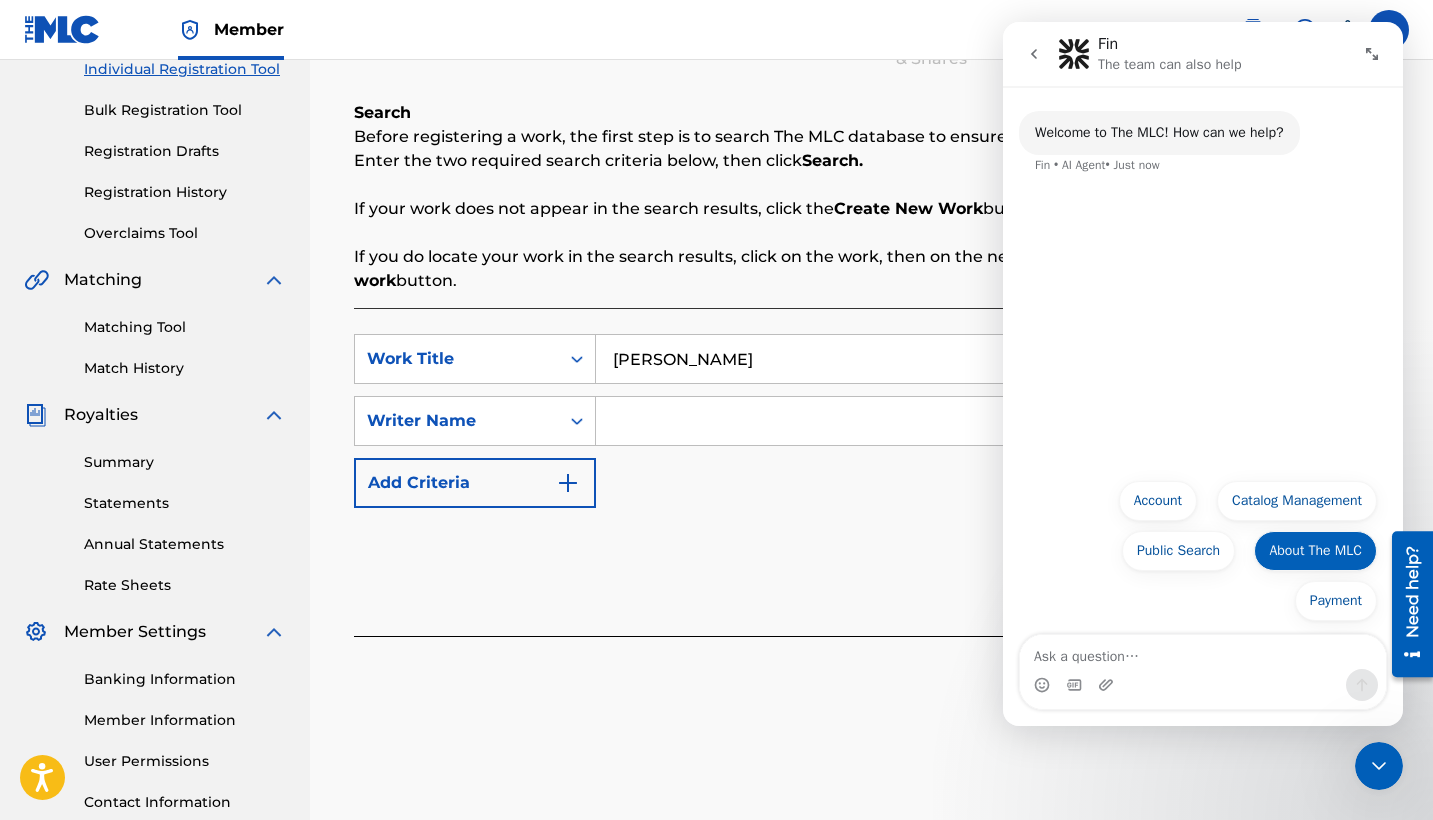 type on "Hello! I just released a song [DATE] and wanted to register it on the MLC Register Work page, but when I look up the title, it can not be found yet. I was wondering if I need to wait some days for it to be in the system or if it is a system mistake that can be fixed? Thank you so much" 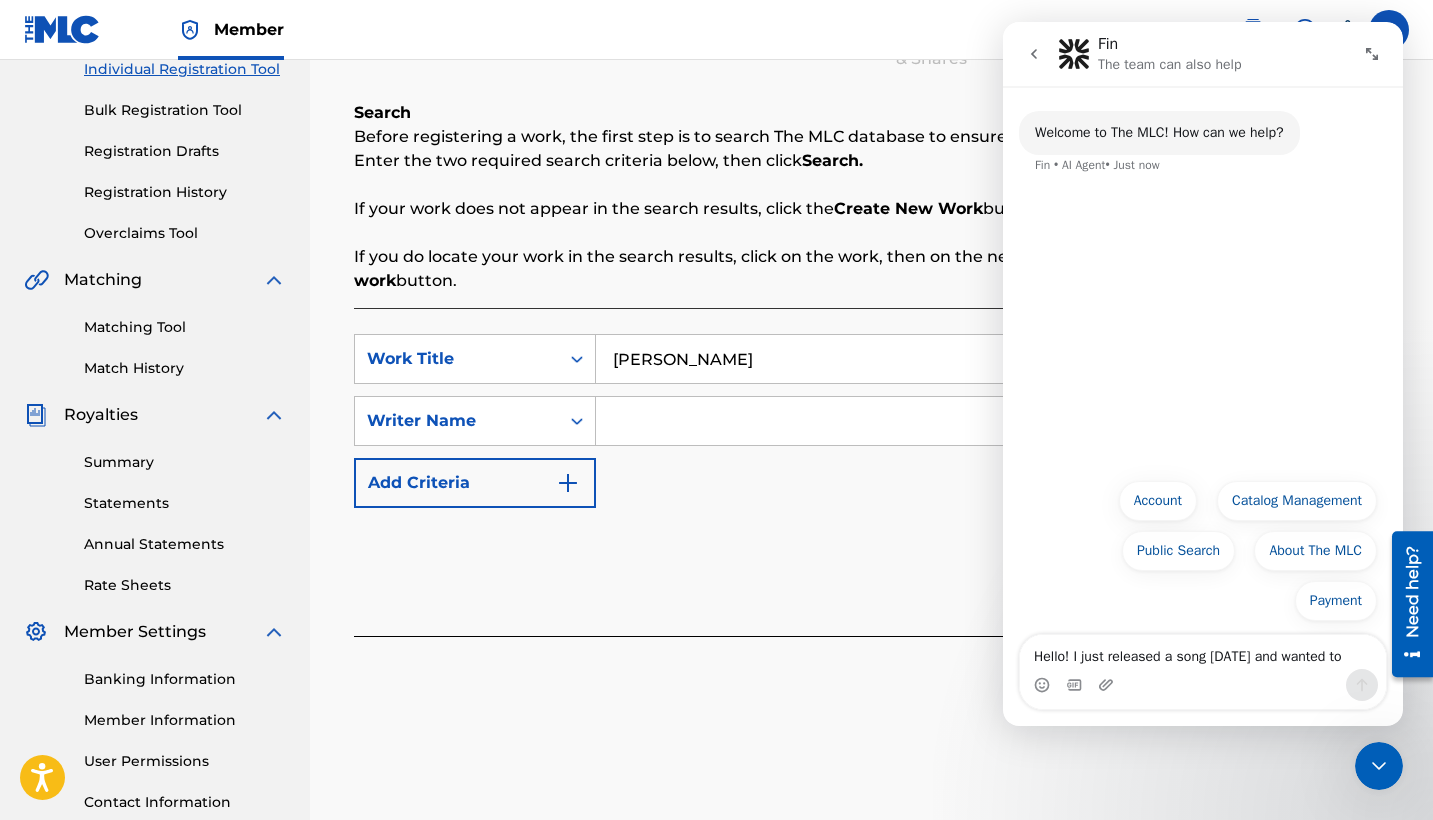 type 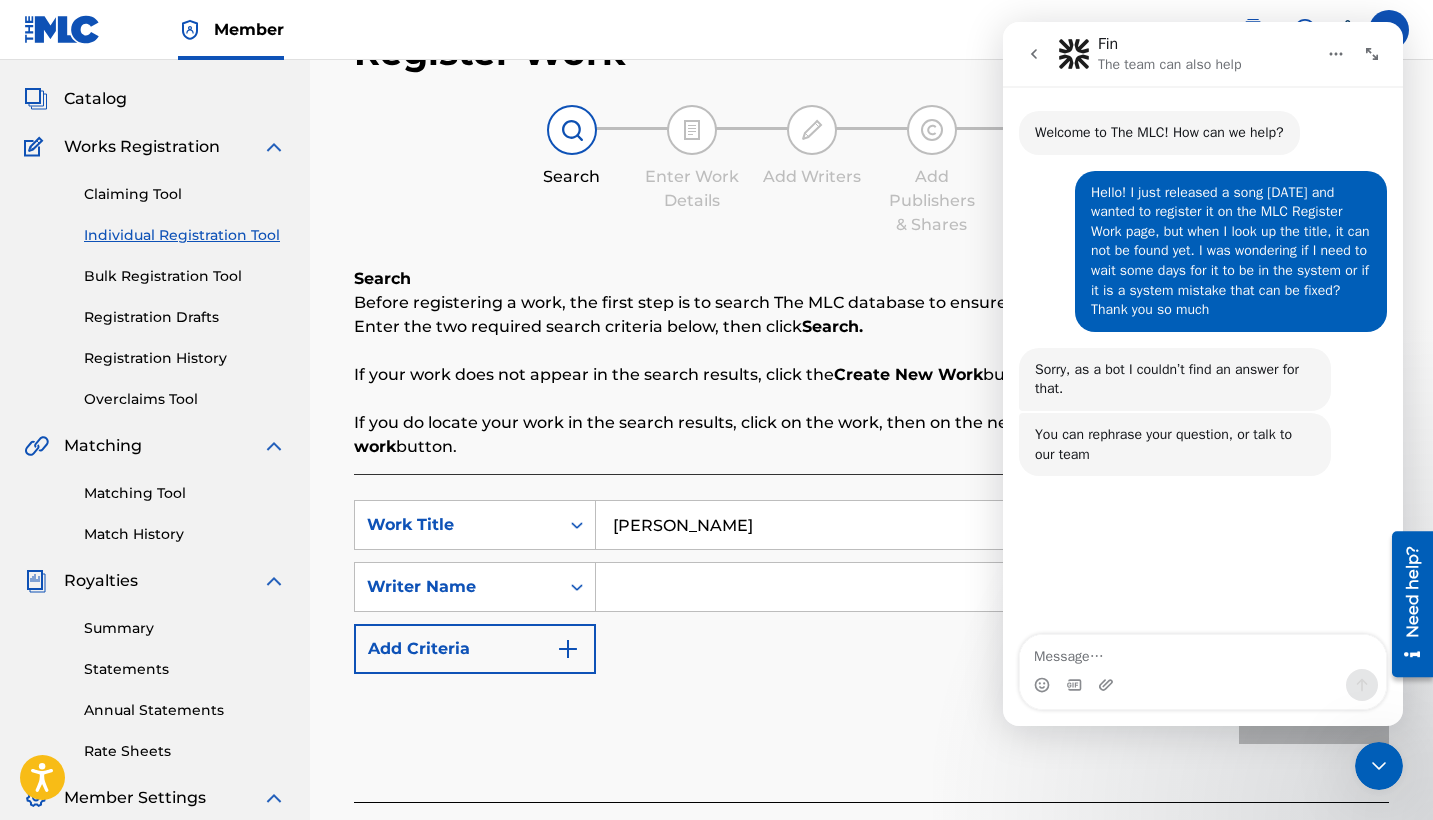 click on "Talk to a person 👤" at bounding box center [1302, 599] 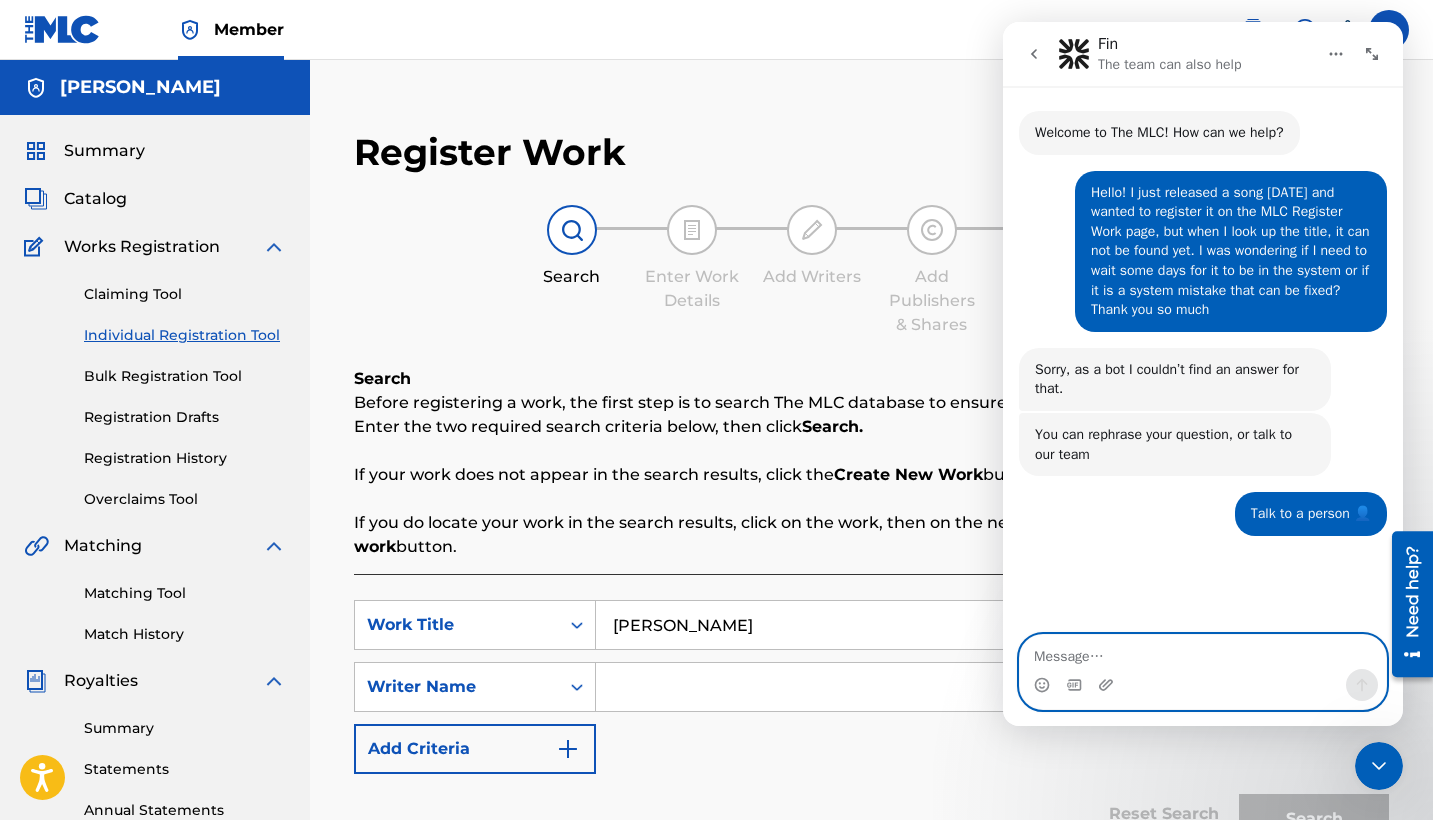 click at bounding box center (1203, 652) 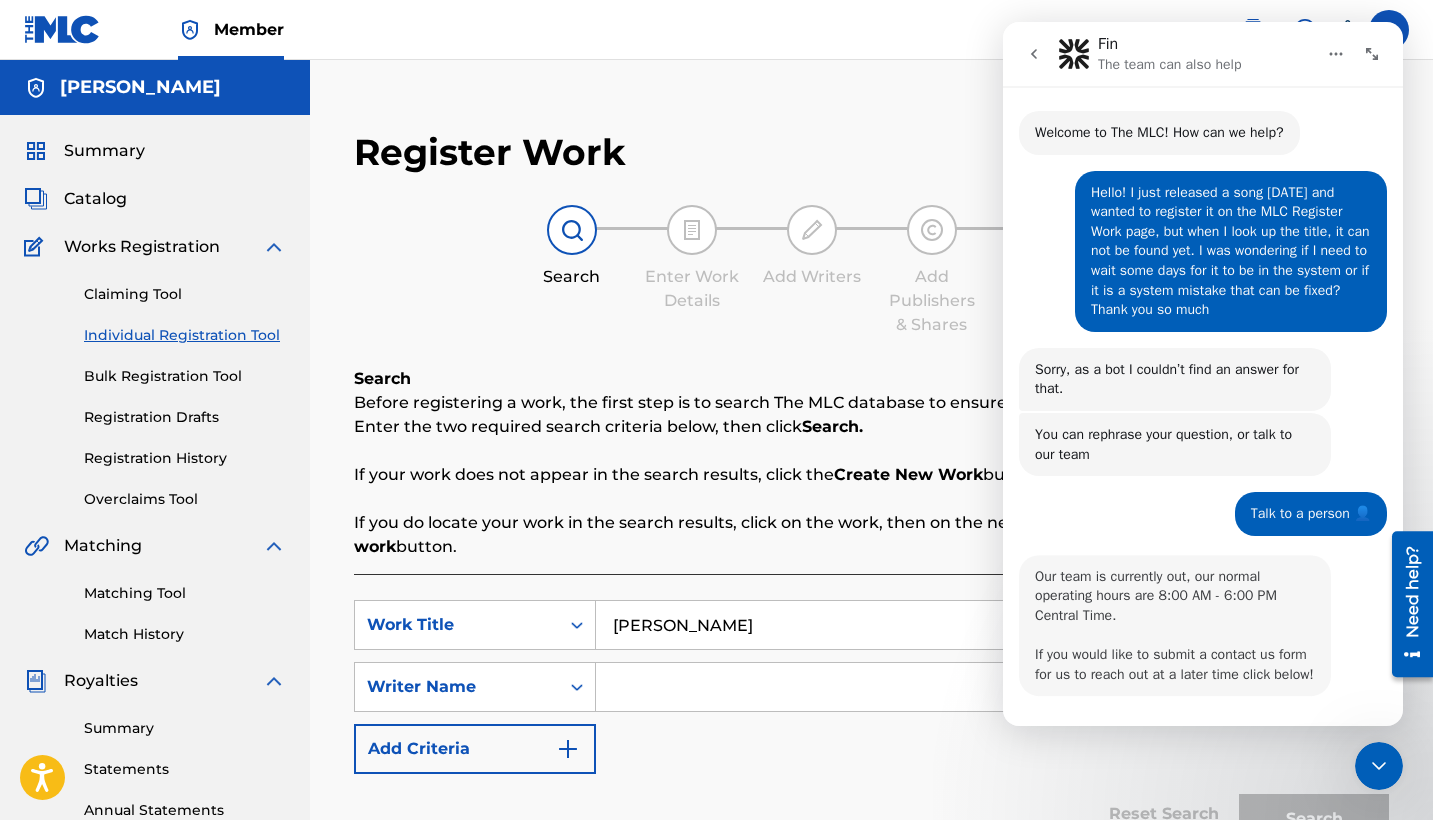scroll, scrollTop: 87, scrollLeft: 0, axis: vertical 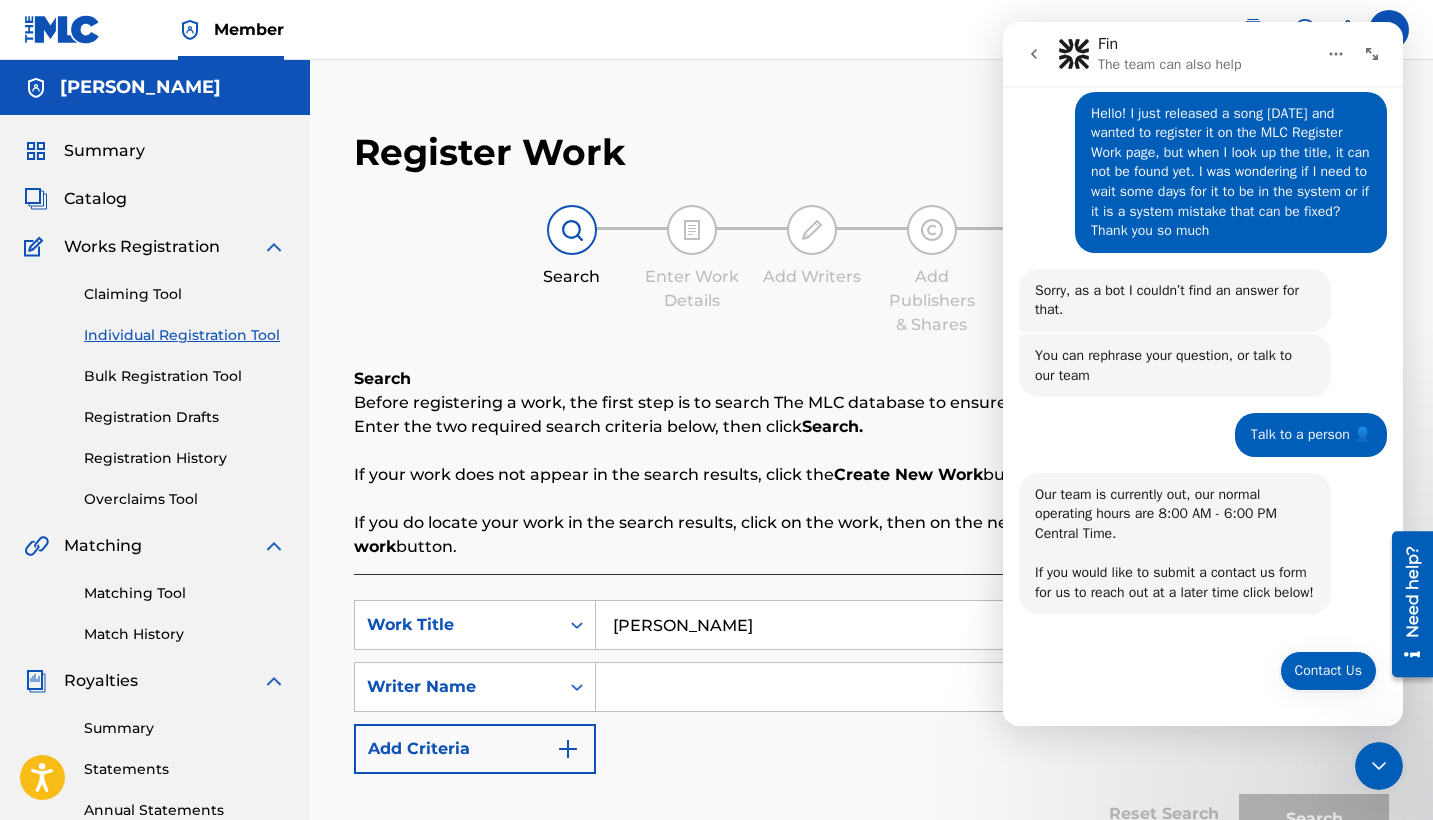 click on "Contact Us" at bounding box center (1328, 671) 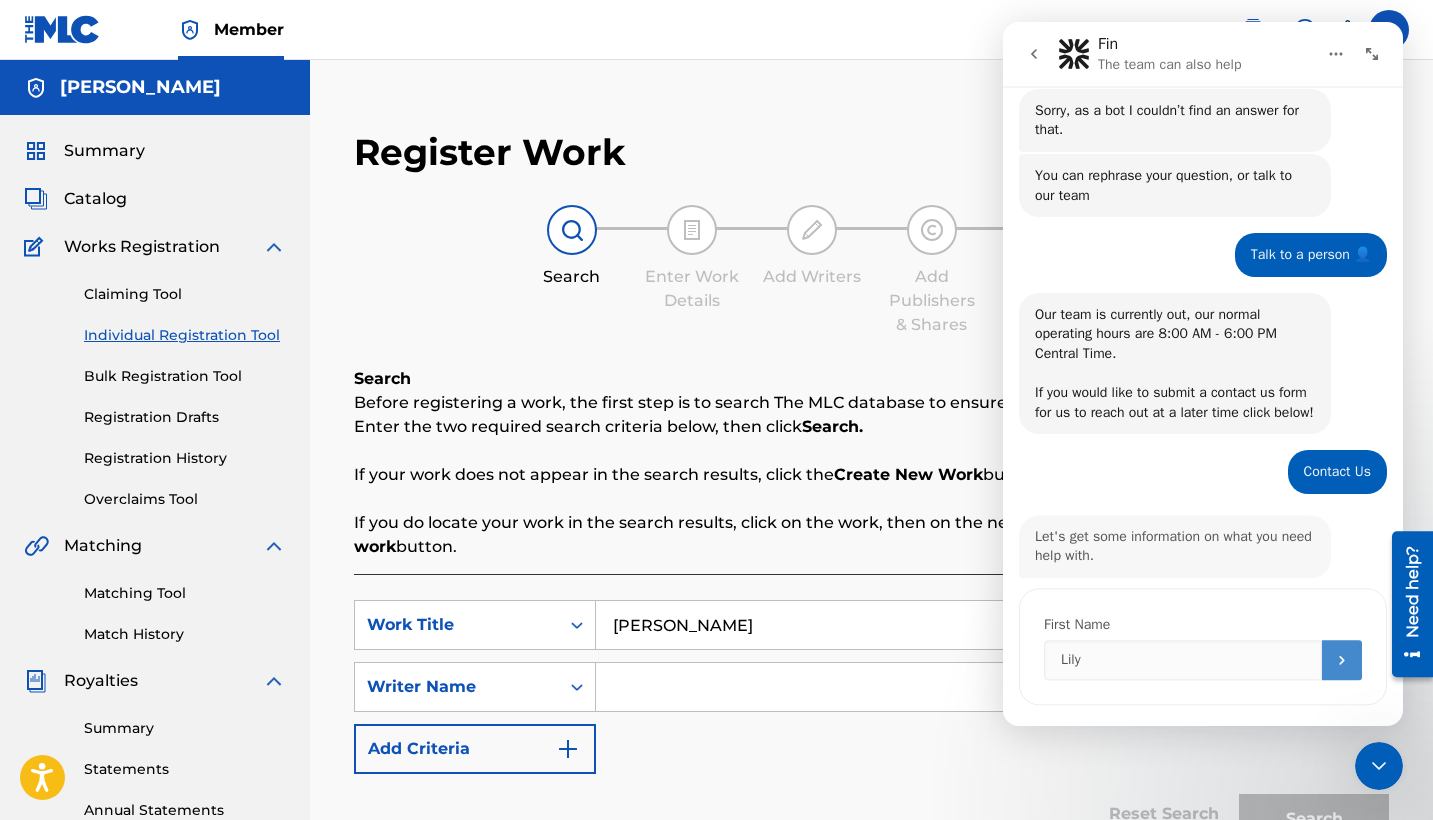 scroll, scrollTop: 292, scrollLeft: 0, axis: vertical 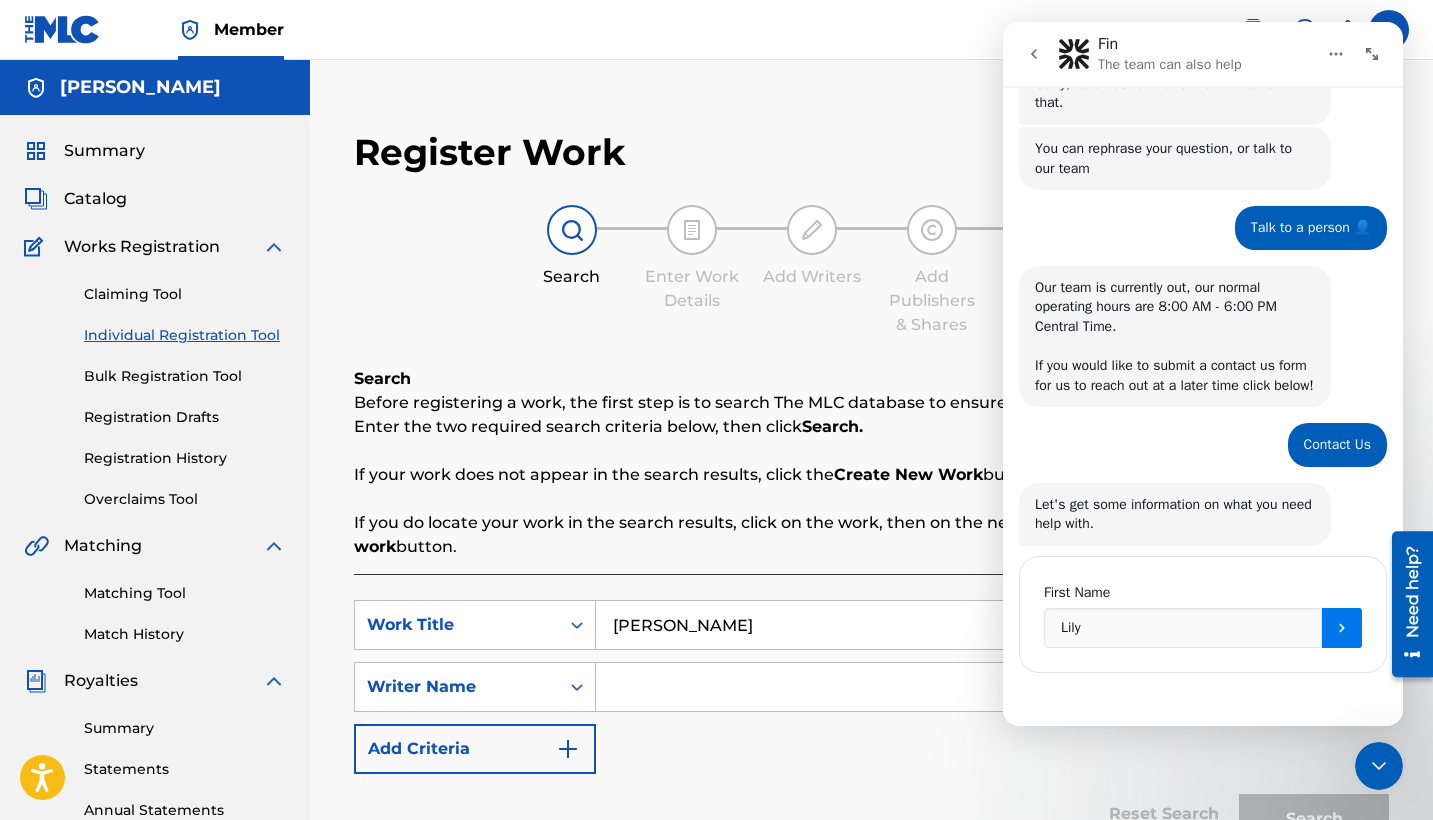 click at bounding box center (1342, 628) 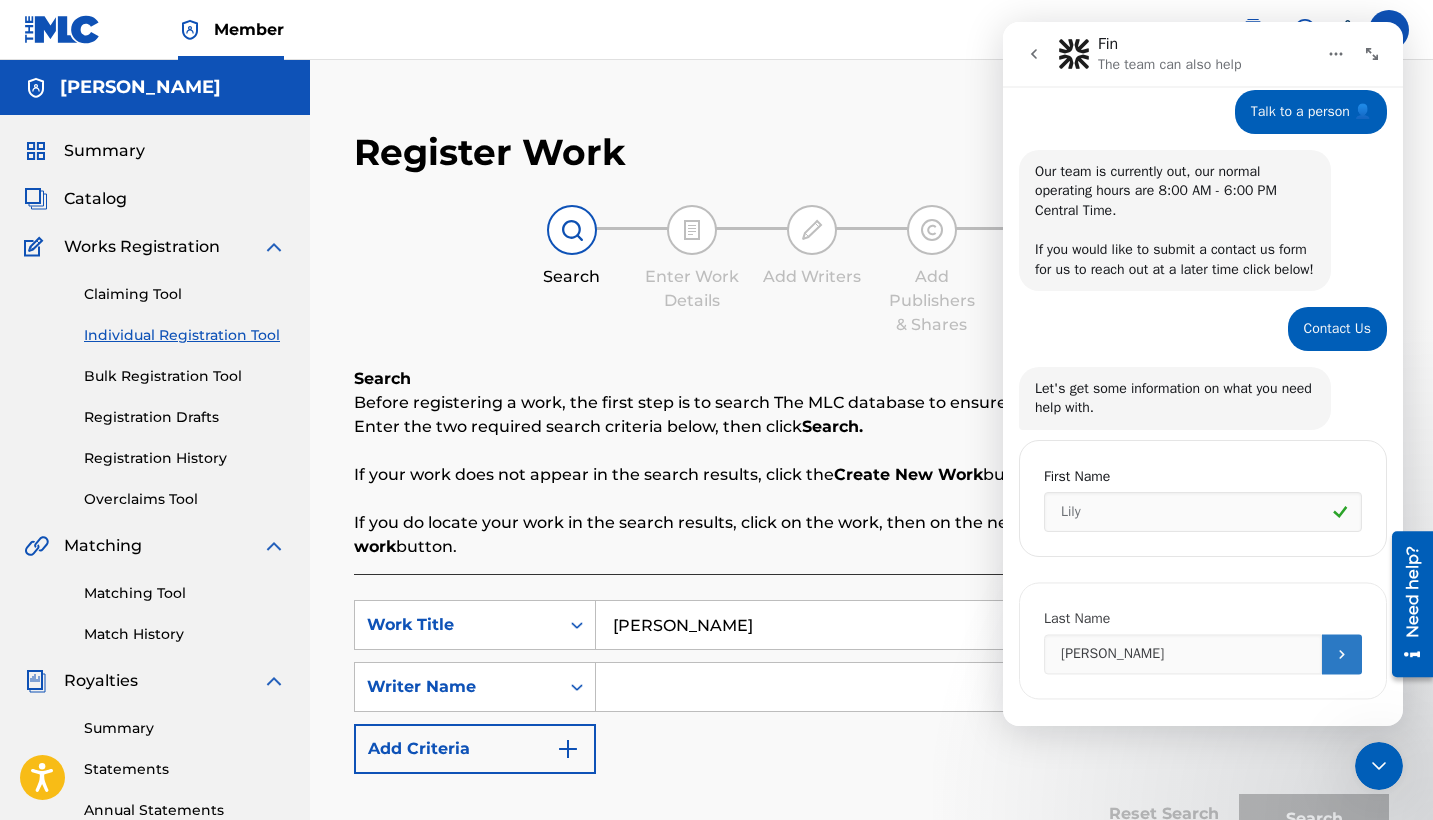 scroll, scrollTop: 431, scrollLeft: 0, axis: vertical 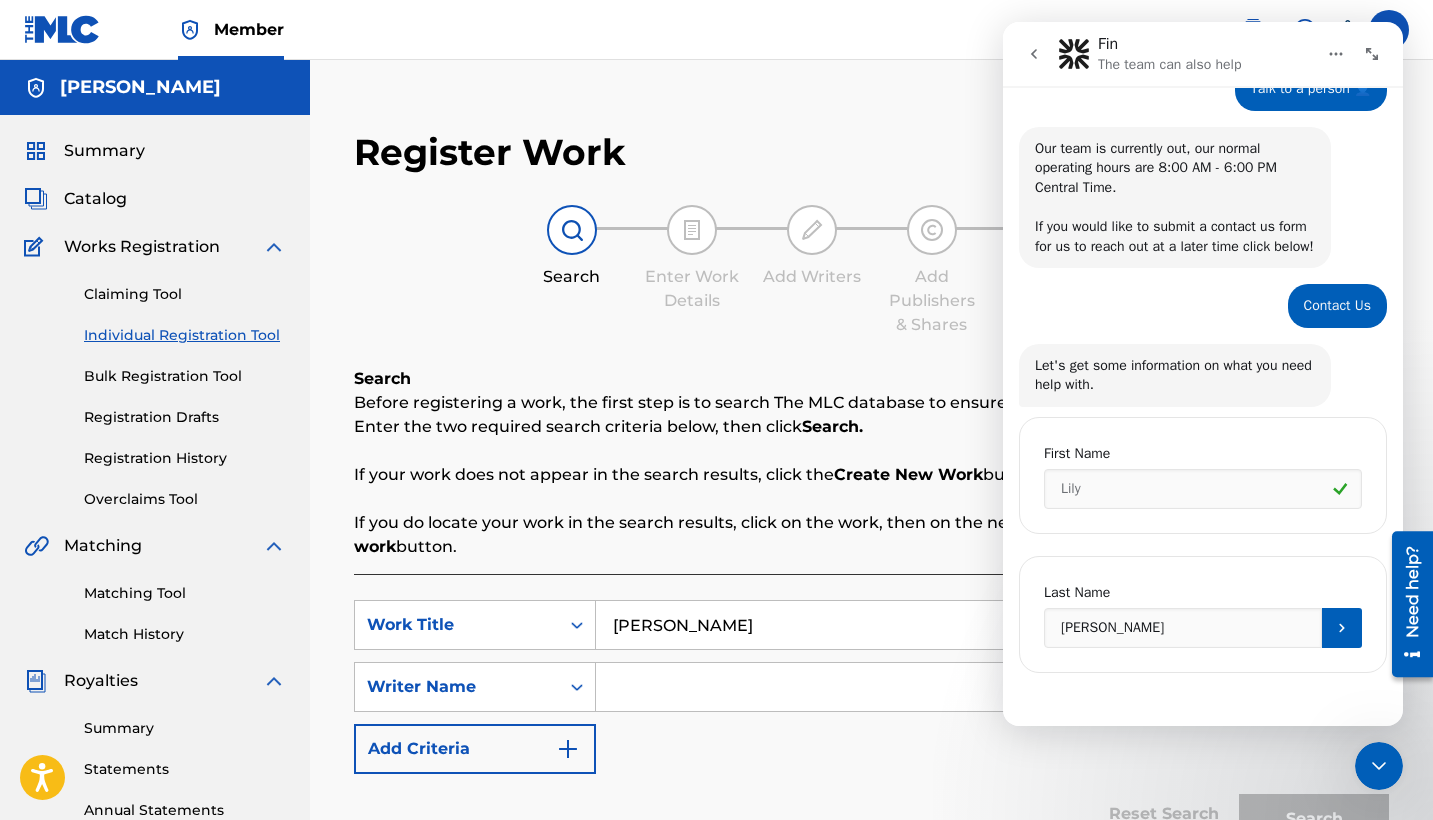 click on "First Name [PERSON_NAME]" at bounding box center (1203, 476) 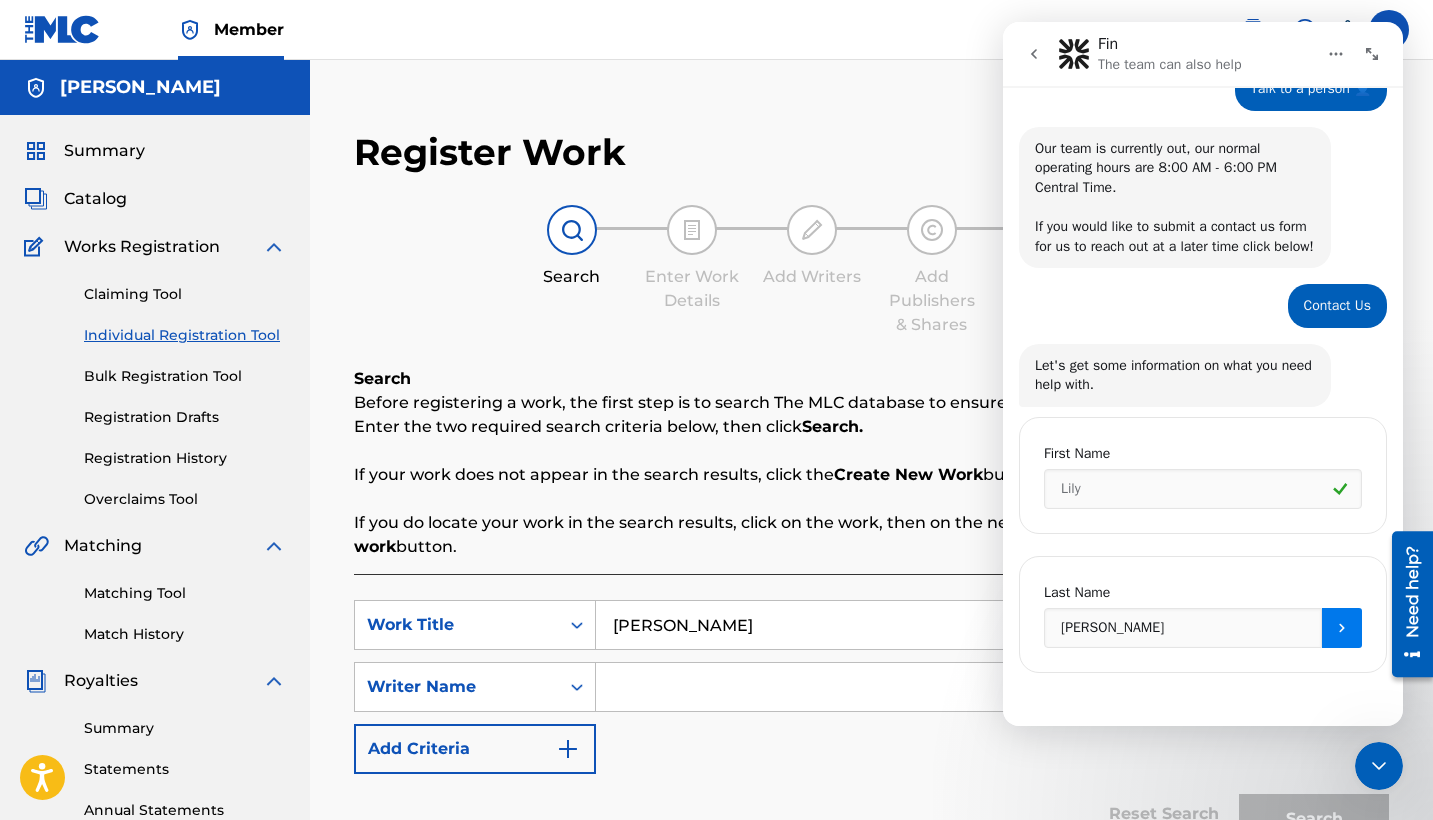 click 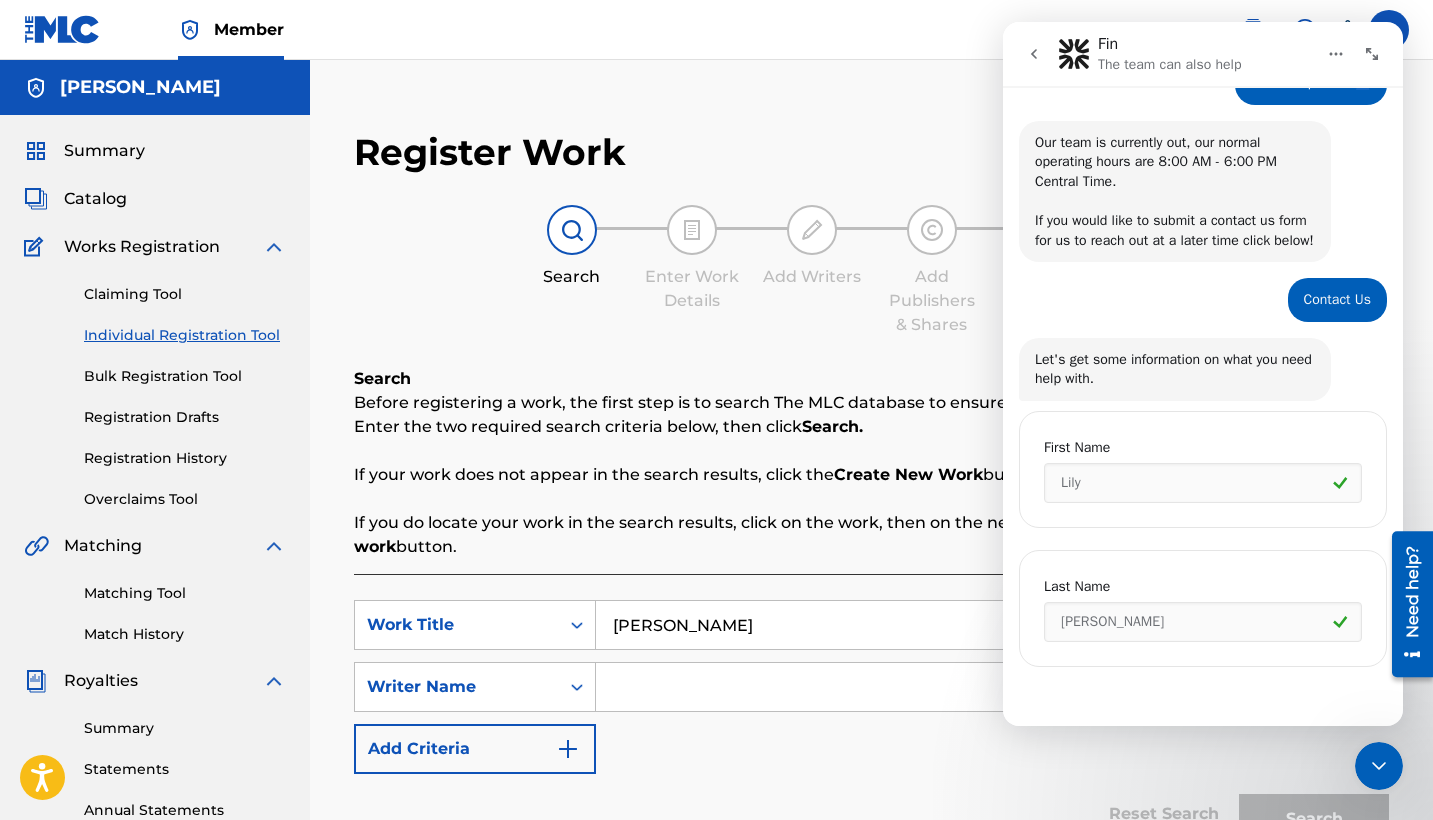 scroll, scrollTop: 561, scrollLeft: 0, axis: vertical 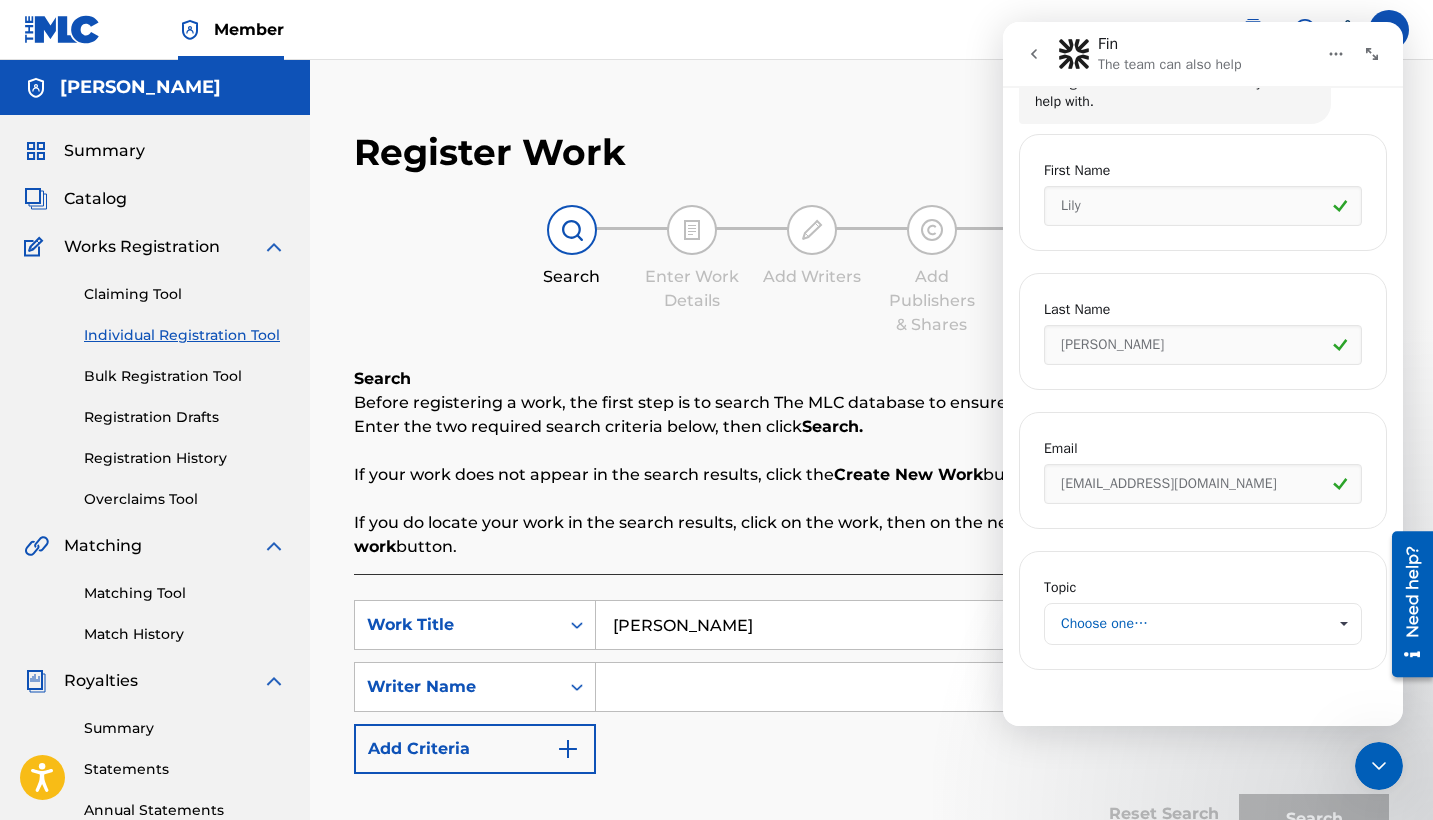click on "Choose one…" at bounding box center [1193, 624] 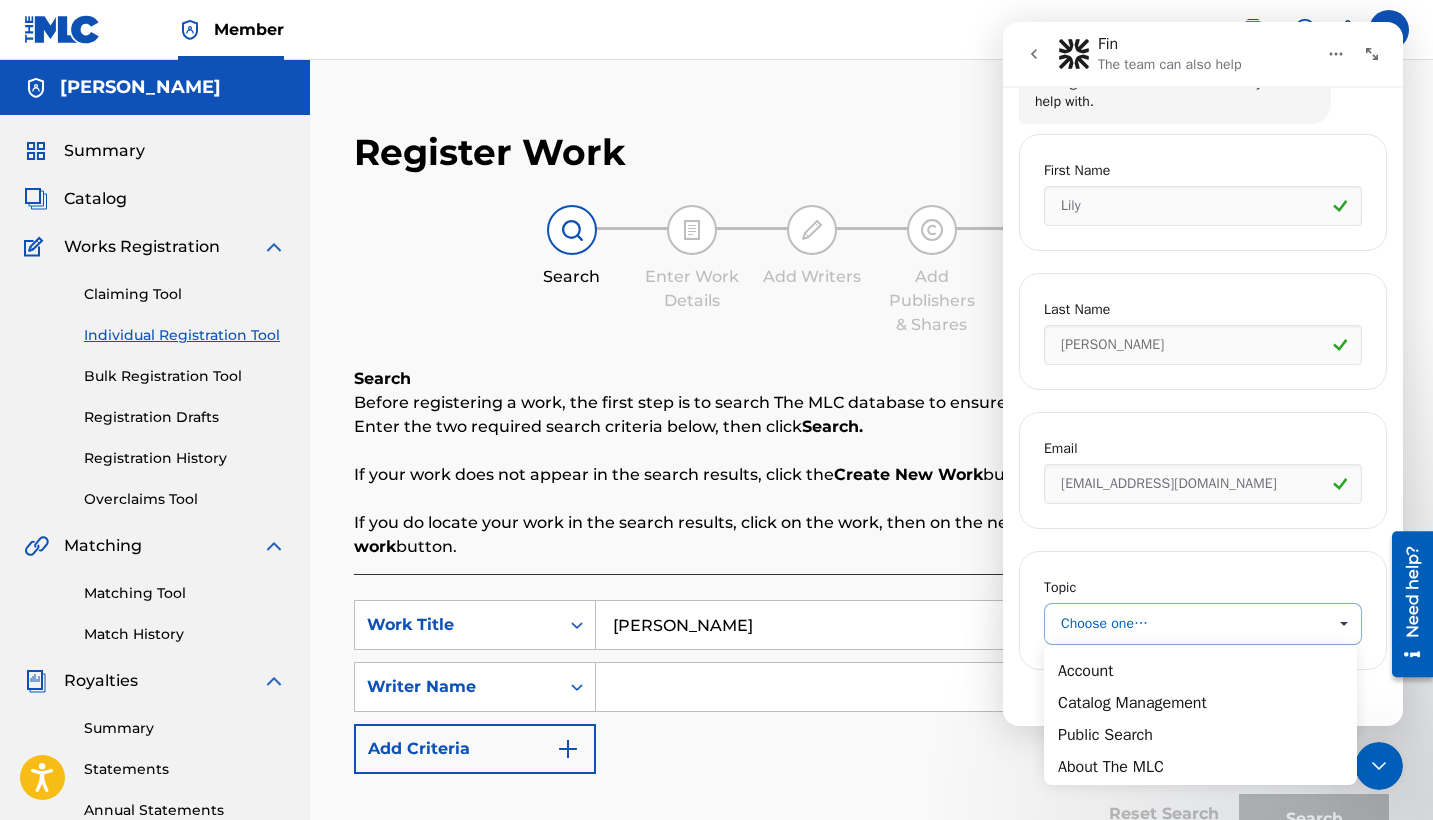 scroll, scrollTop: 0, scrollLeft: 0, axis: both 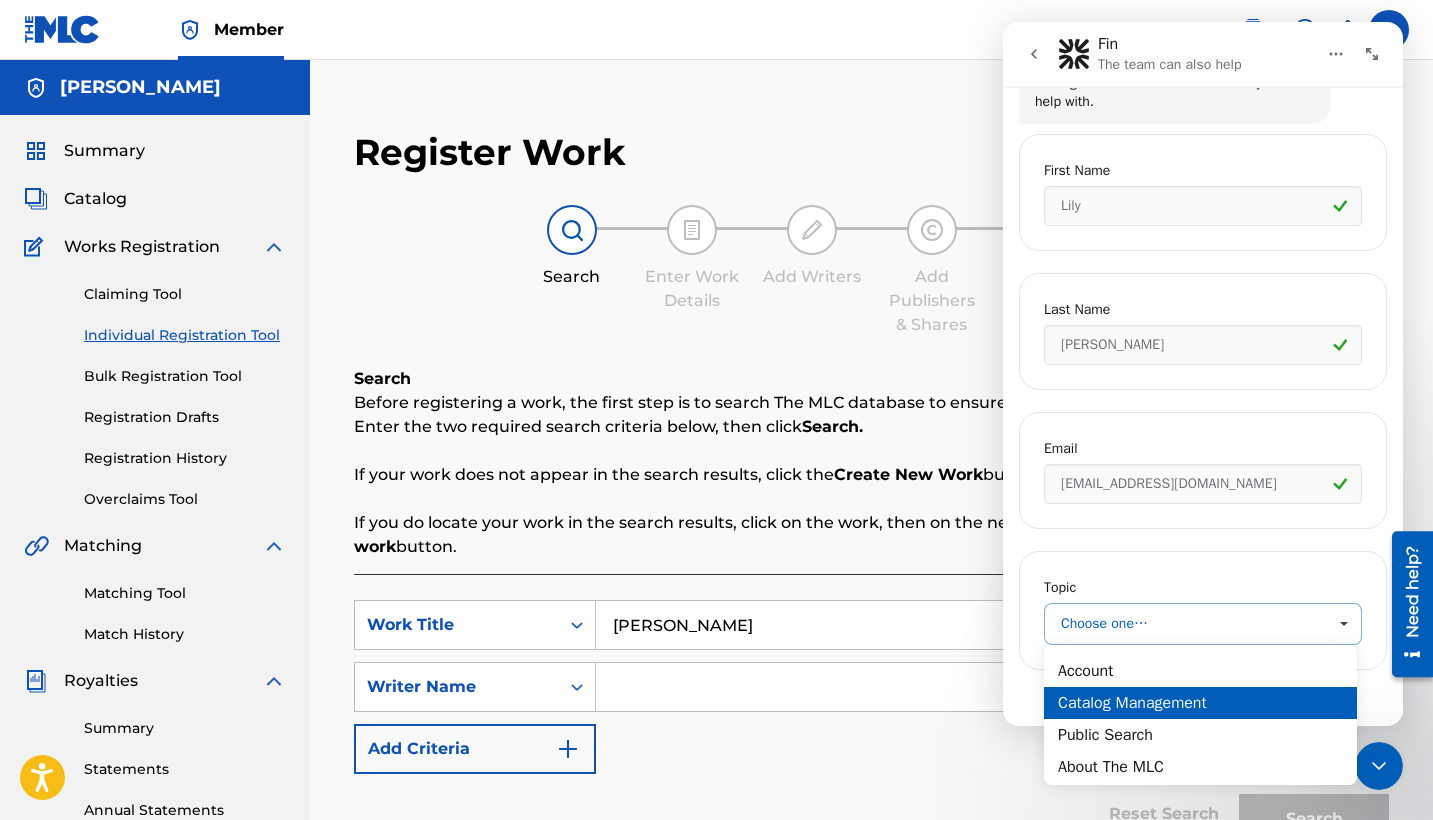 click on "Catalog Management" at bounding box center [1200, 703] 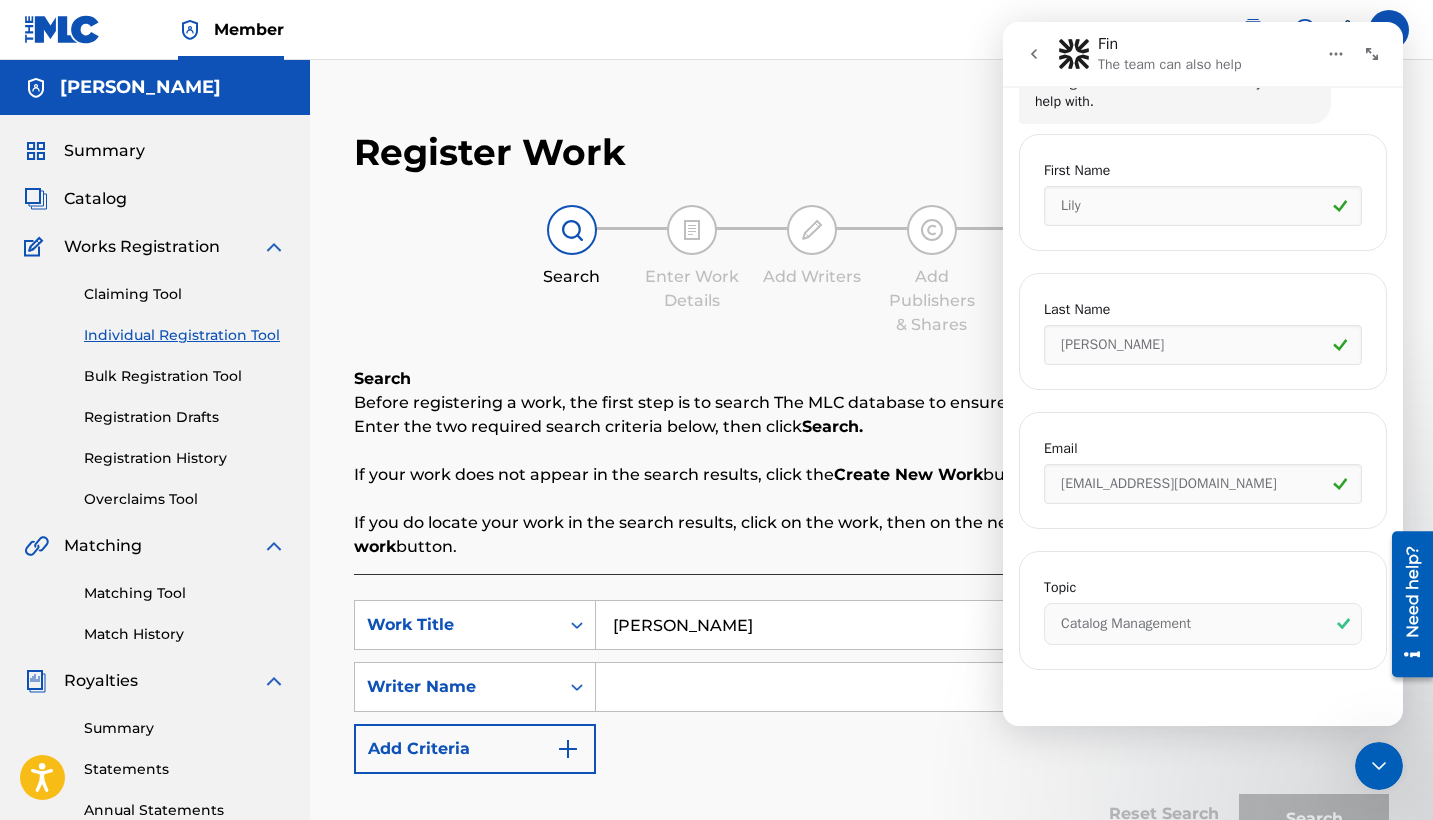 scroll, scrollTop: 689, scrollLeft: 0, axis: vertical 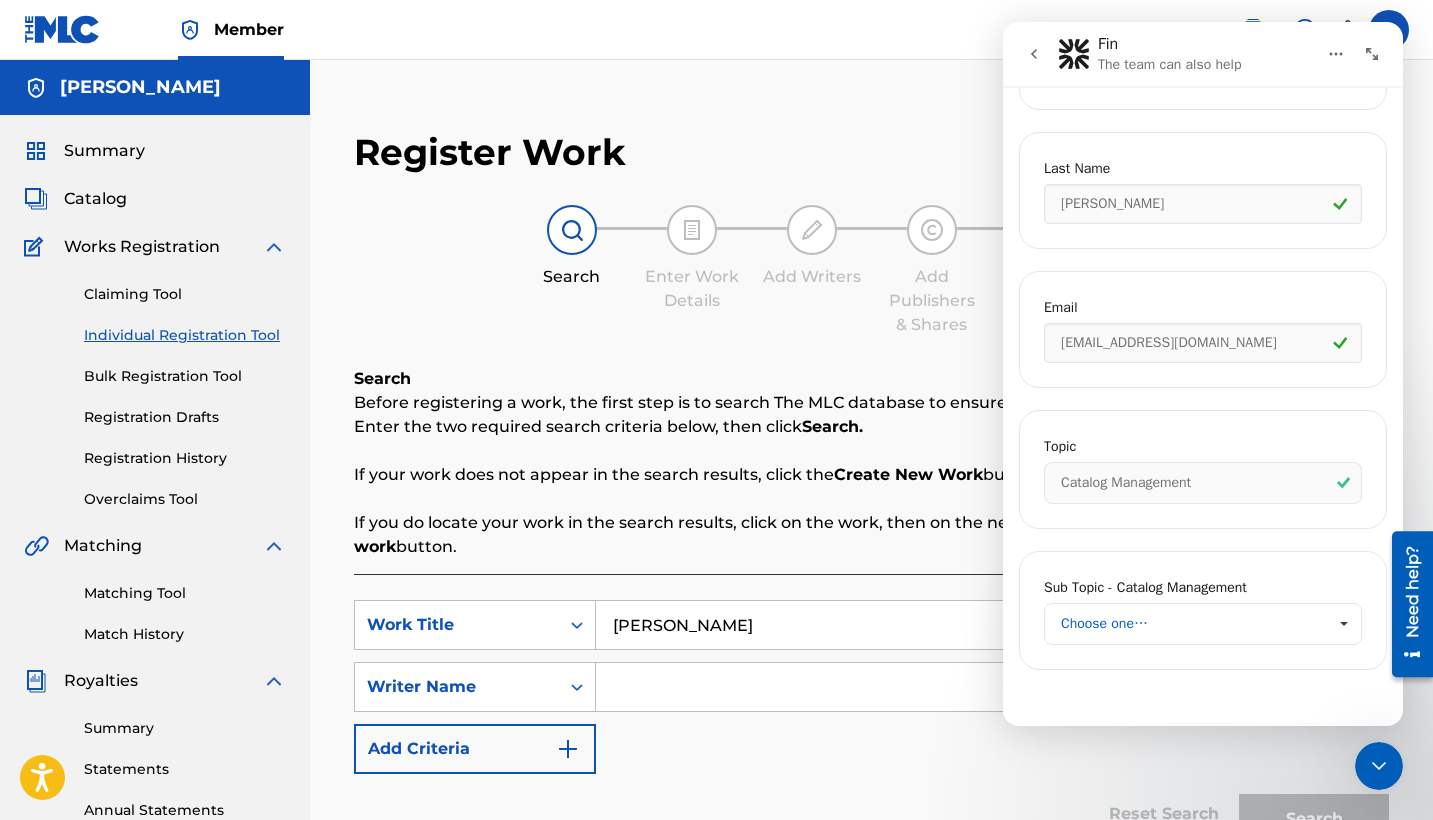 click on "Choose one…" at bounding box center (1193, 624) 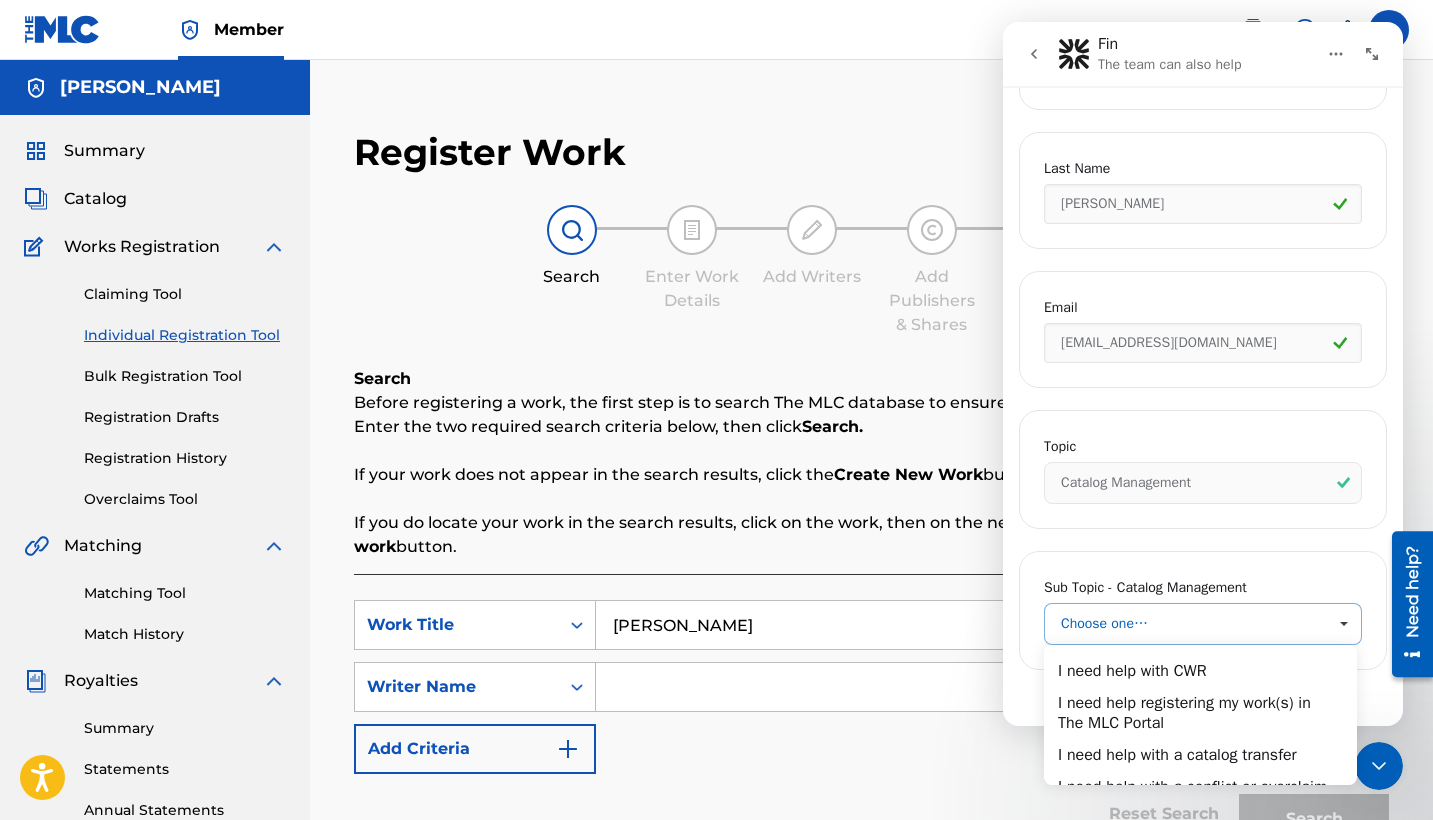 scroll, scrollTop: 0, scrollLeft: 0, axis: both 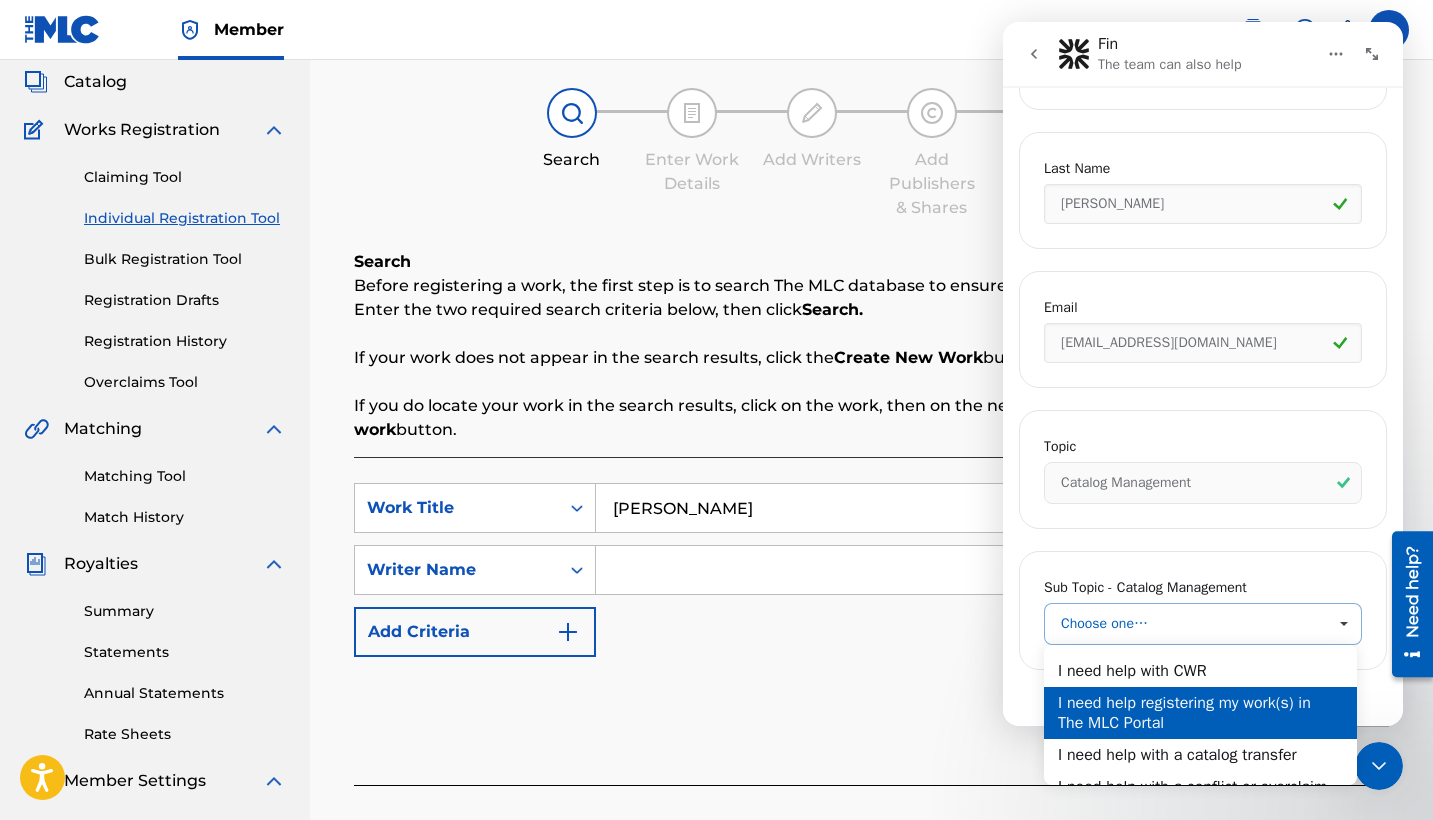 click on "I need help registering my work(s) in The MLC Portal" at bounding box center (1200, 713) 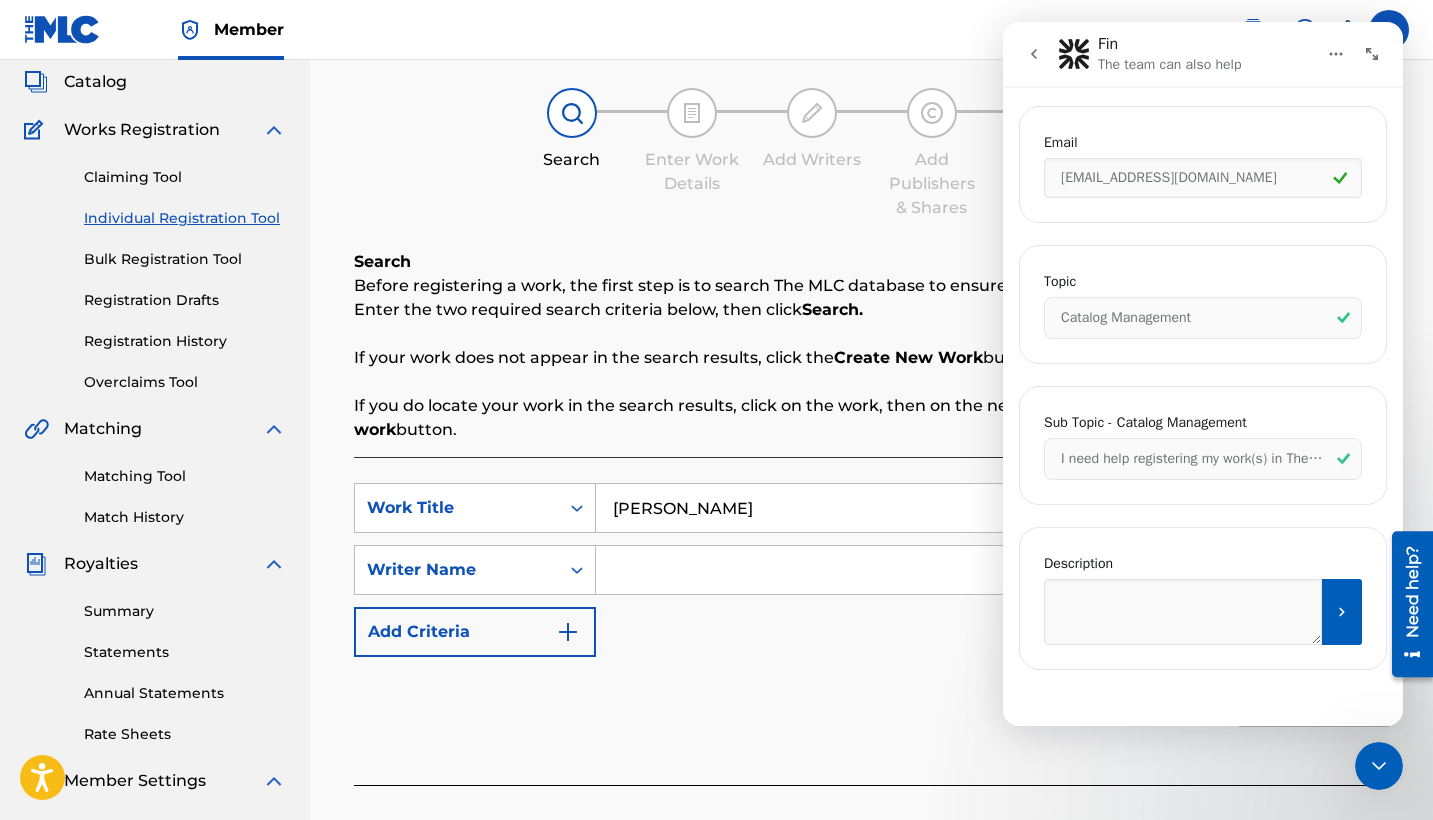 scroll, scrollTop: 1017, scrollLeft: 0, axis: vertical 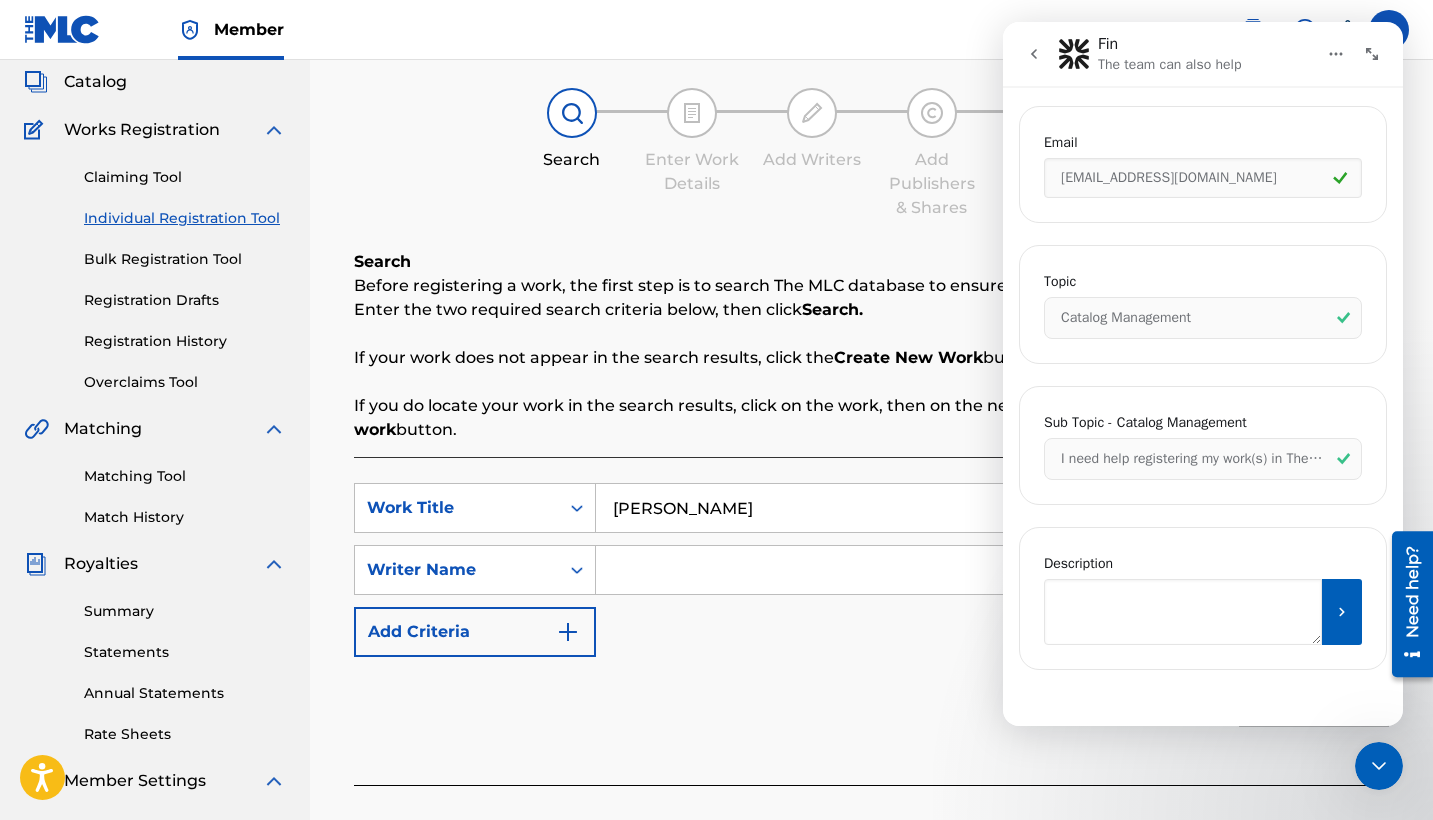 click at bounding box center (1183, 612) 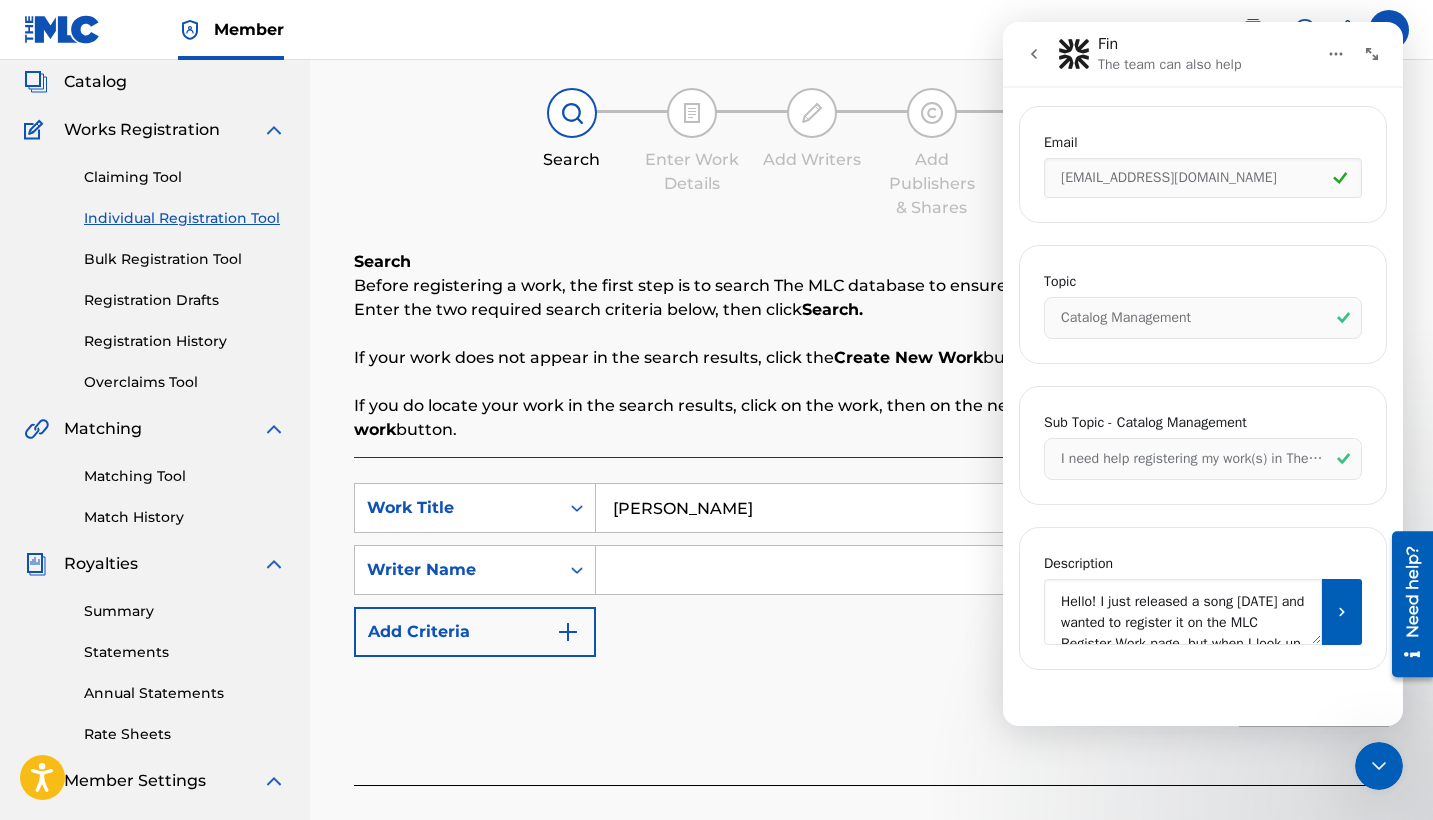 scroll, scrollTop: 126, scrollLeft: 0, axis: vertical 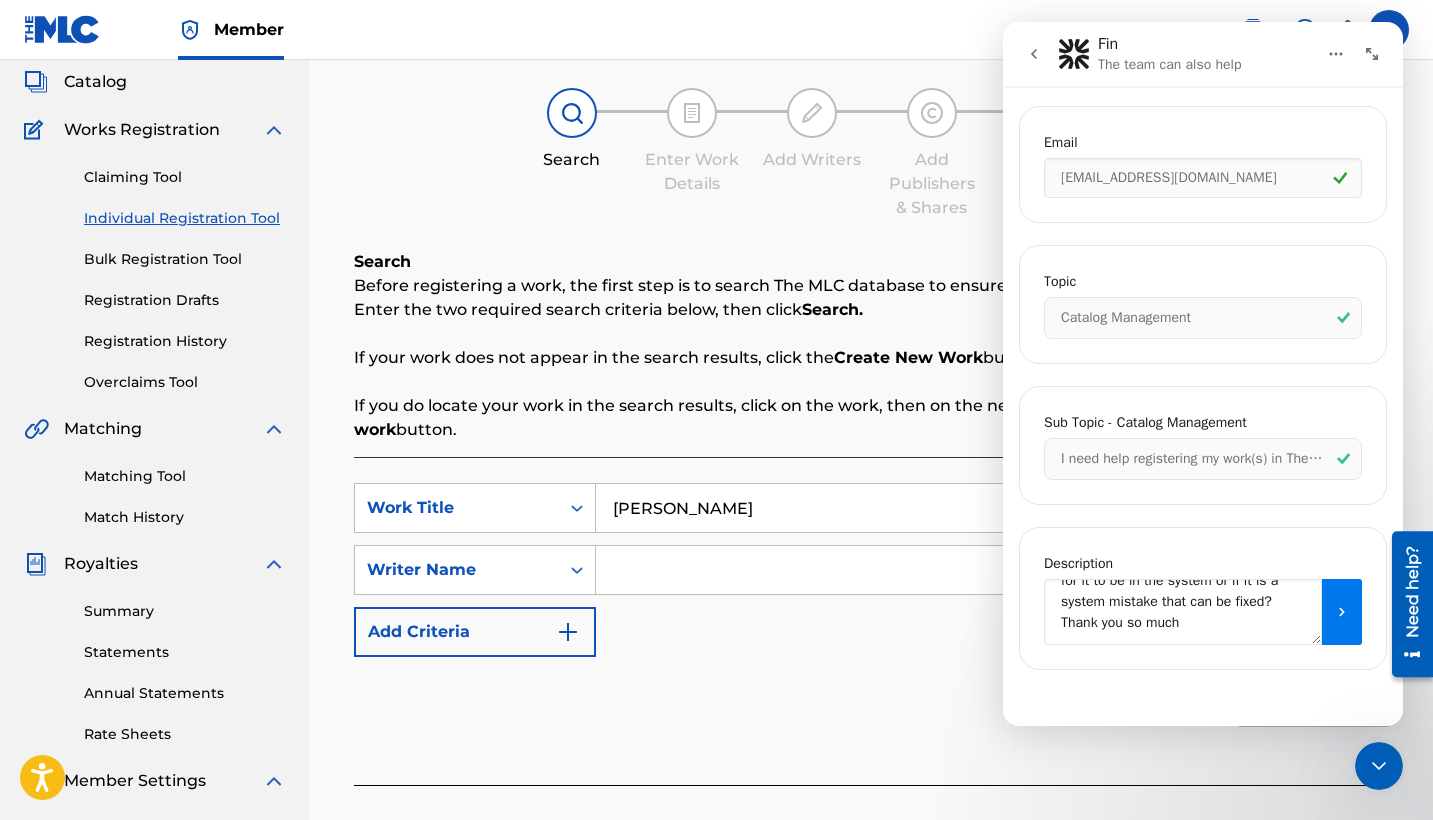 type on "Hello! I just released a song [DATE] and wanted to register it on the MLC Register Work page, but when I look up the title, it can not be found yet. I was wondering if I need to wait some days for it to be in the system or if it is a system mistake that can be fixed? Thank you so much" 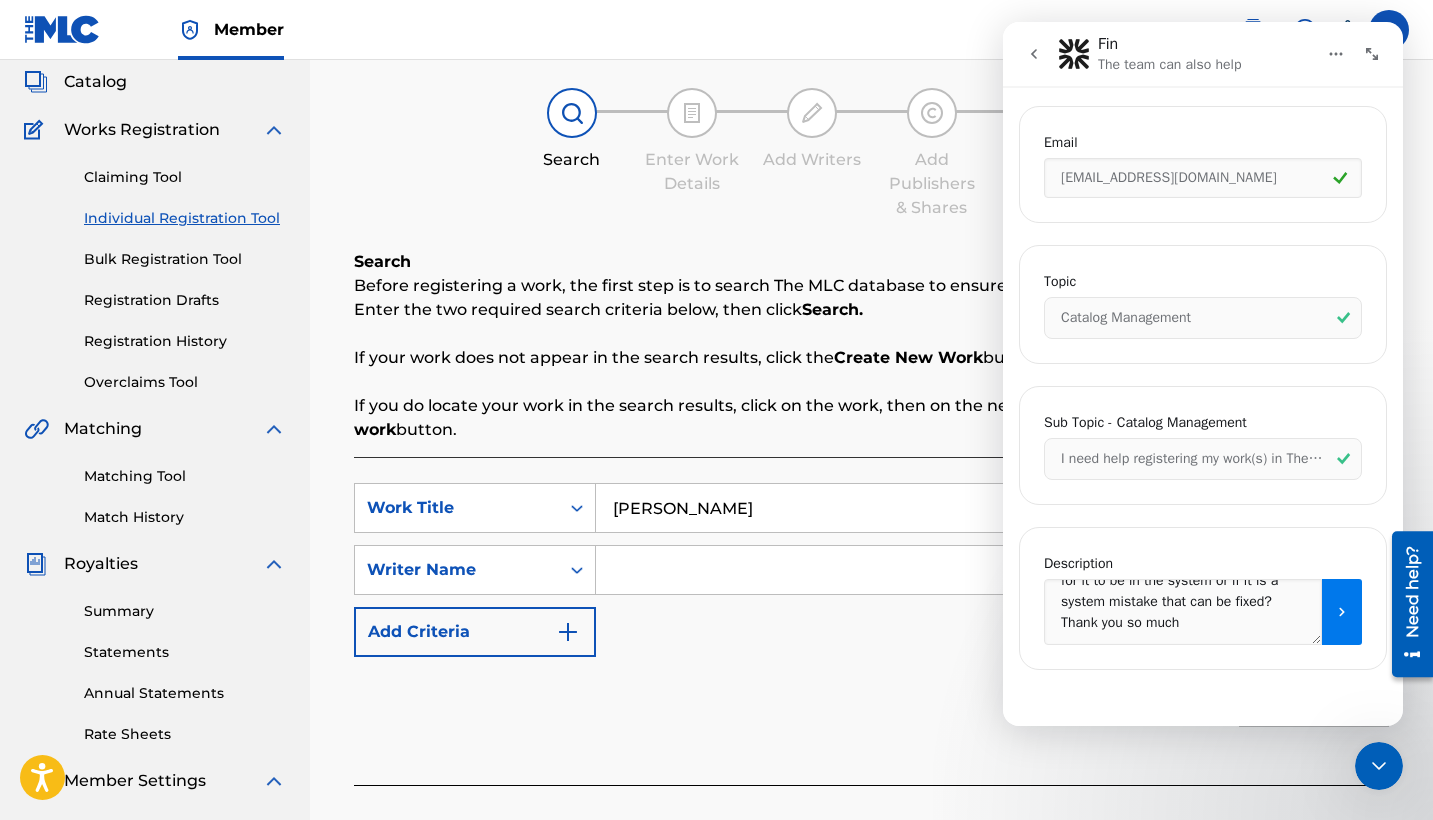 click at bounding box center (1342, 612) 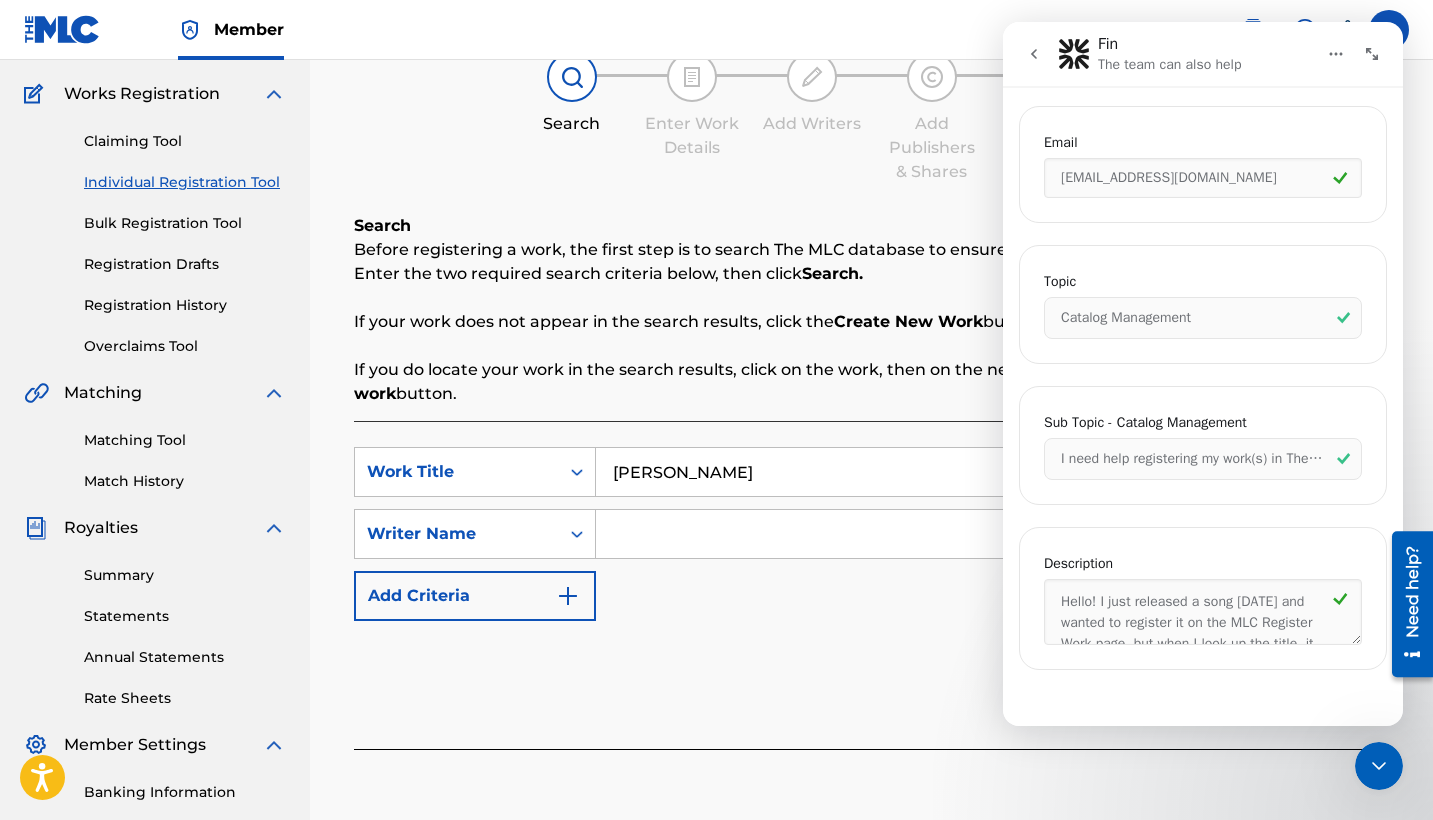 scroll, scrollTop: 159, scrollLeft: 0, axis: vertical 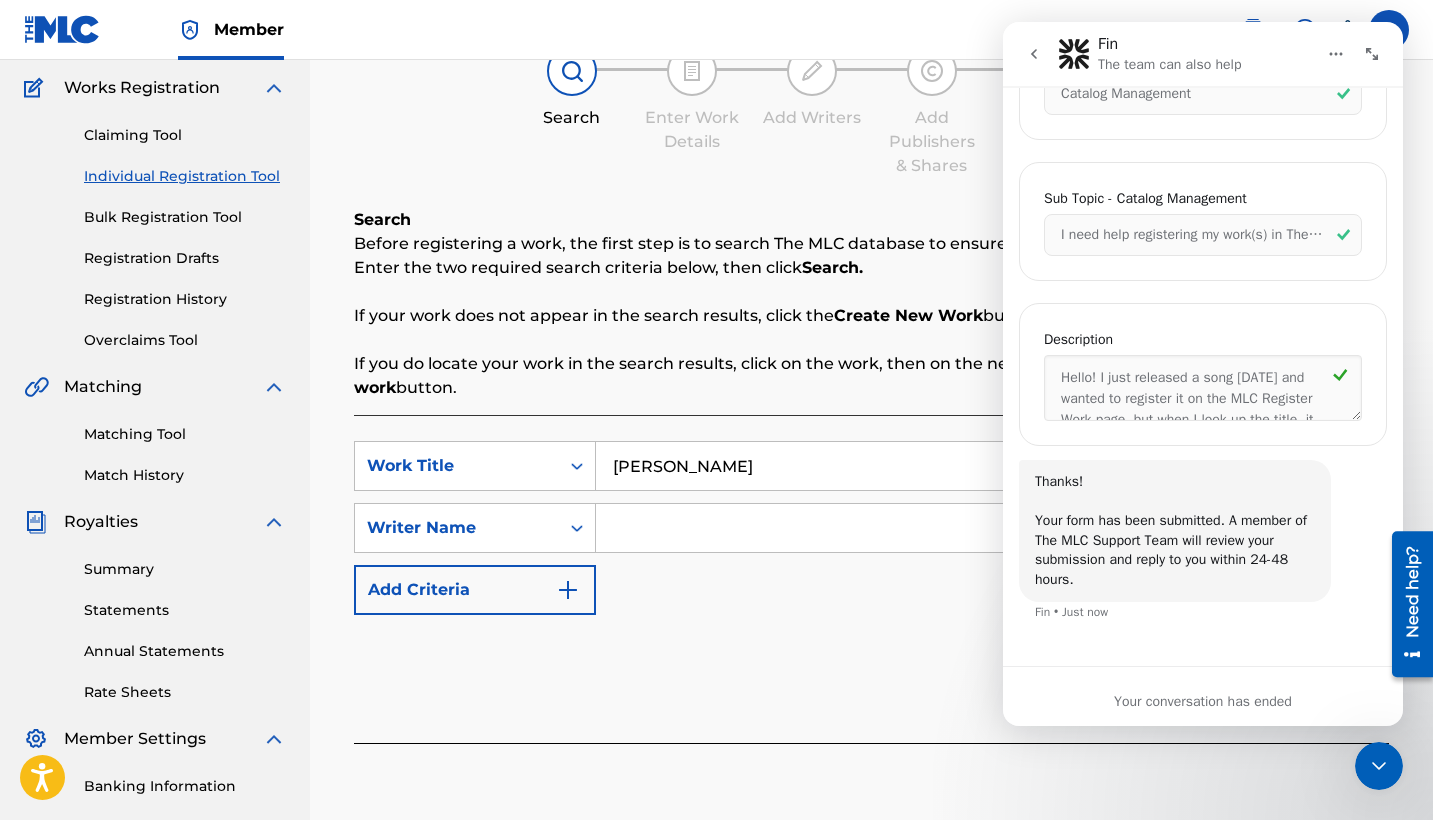 click on "SearchWithCriteria2bcaeb7f-b5d0-4b5f-b9cd-81341b4f240e Work Title phoenix mozart SearchWithCriteriae73762d7-1bef-4b61-8491-081e0ff6a8ac Writer Name Add Criteria" at bounding box center [871, 528] 